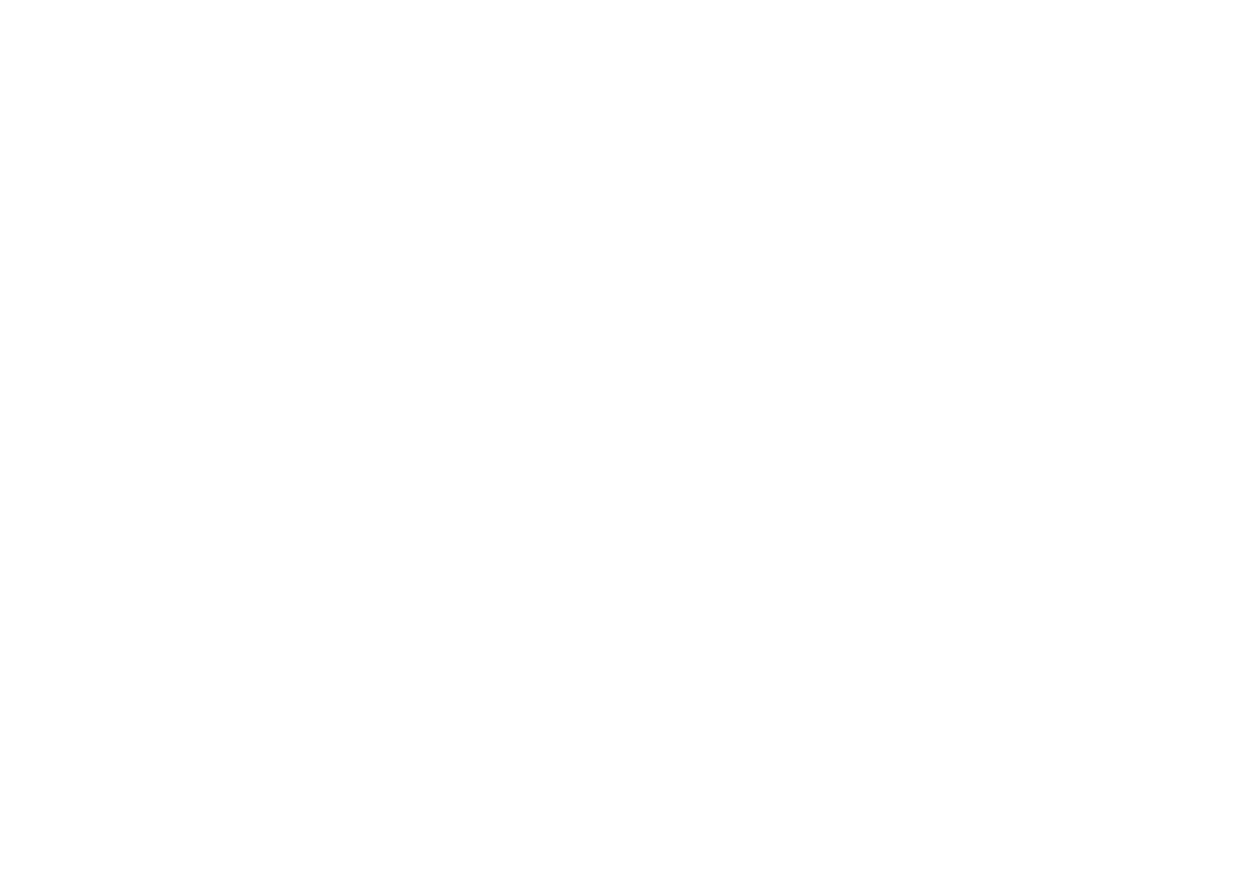 scroll, scrollTop: 0, scrollLeft: 0, axis: both 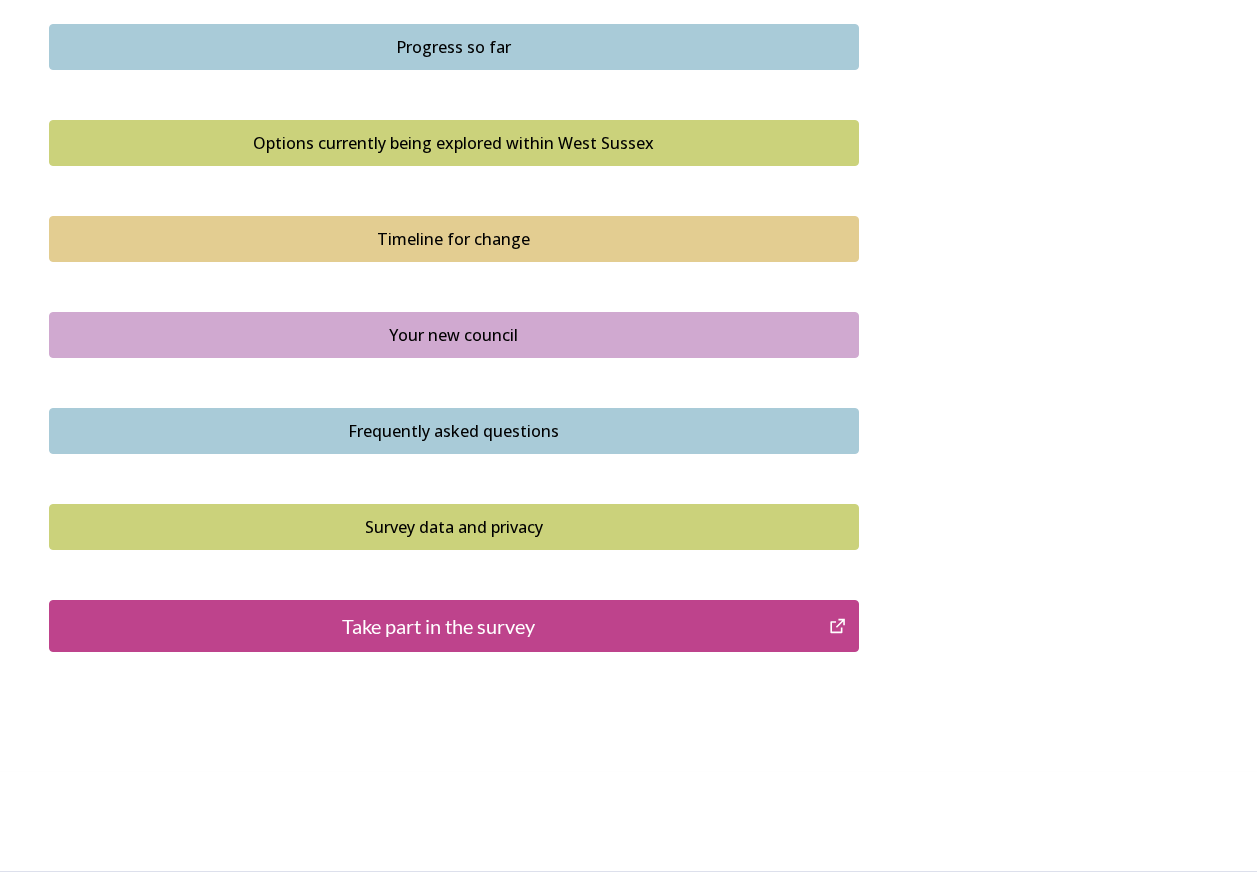 click on "Take part in the survey" at bounding box center [439, 626] 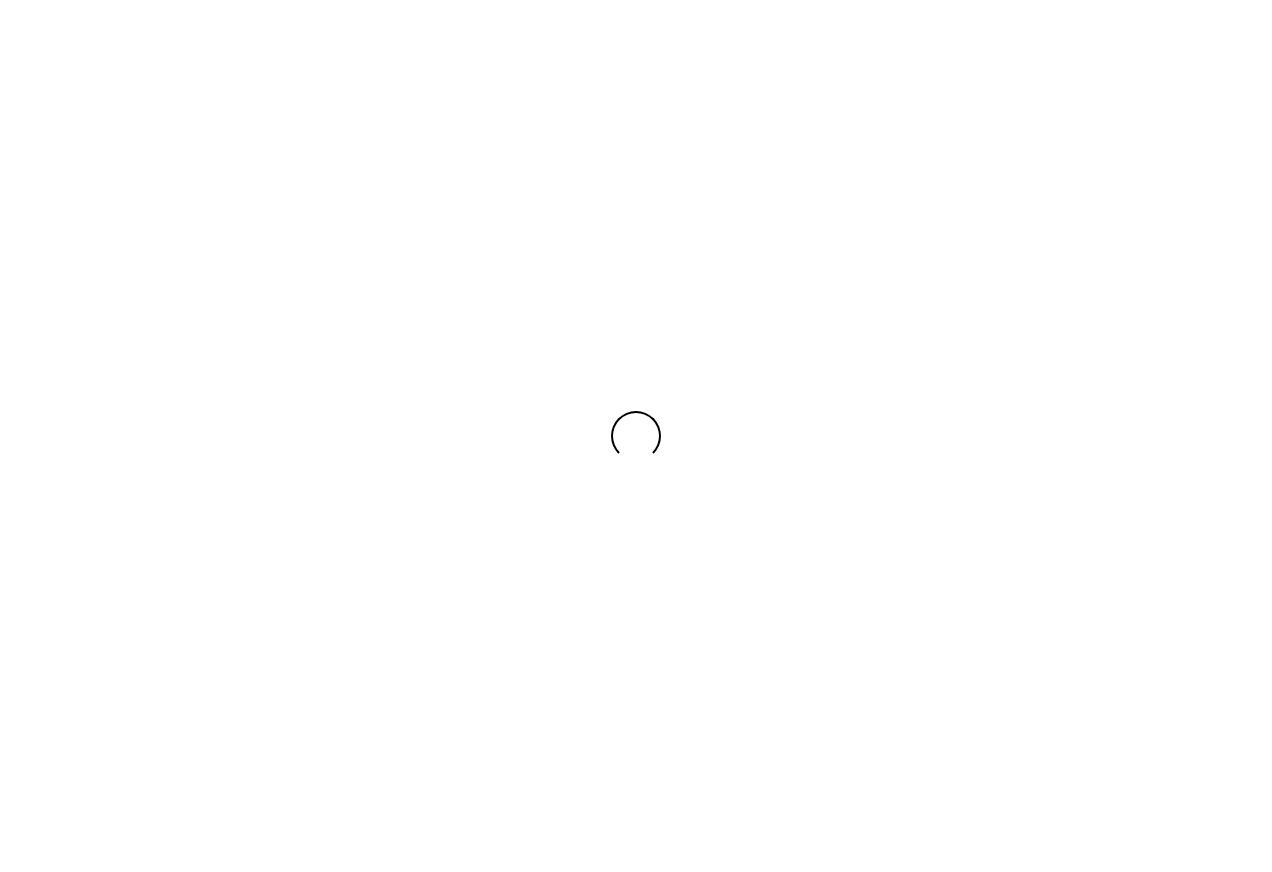 scroll, scrollTop: 0, scrollLeft: 0, axis: both 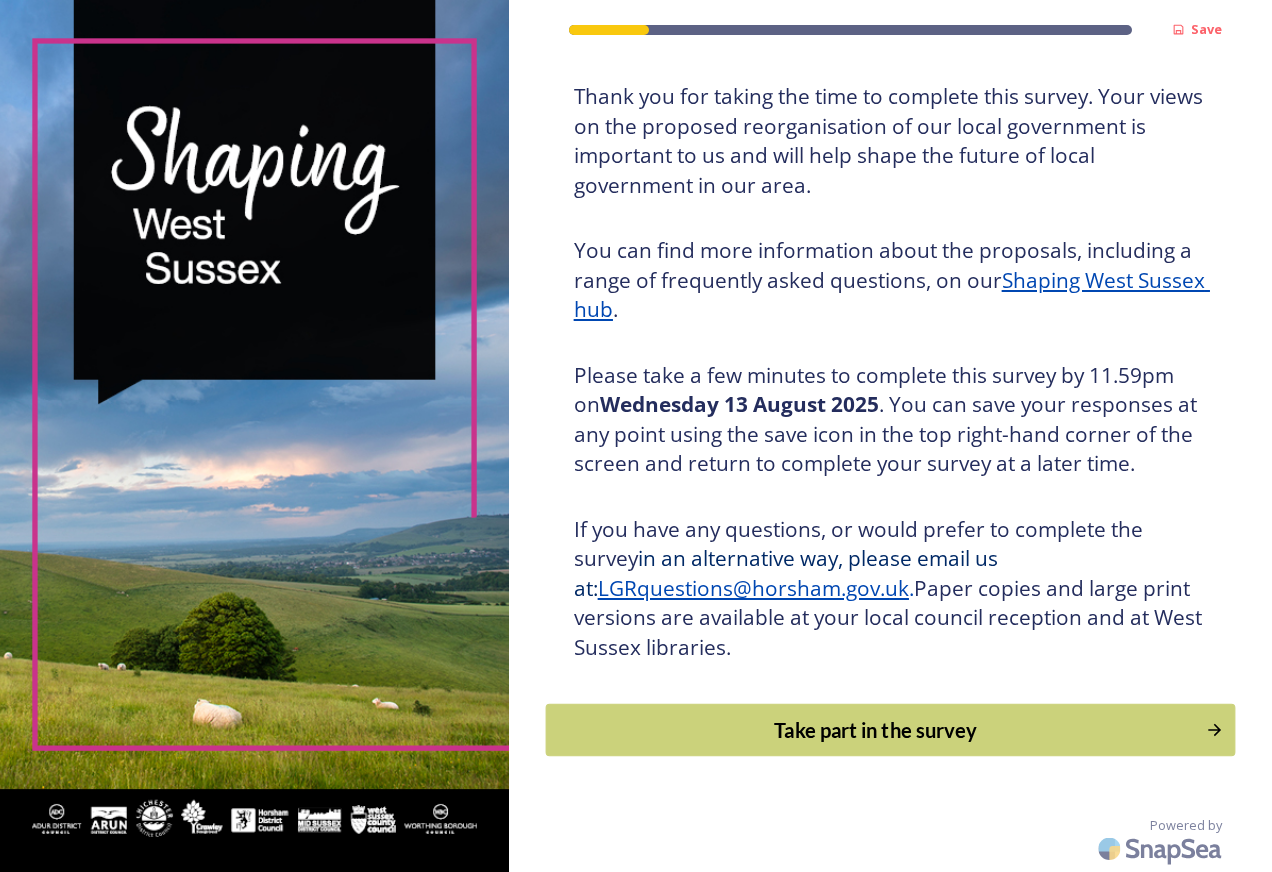 click 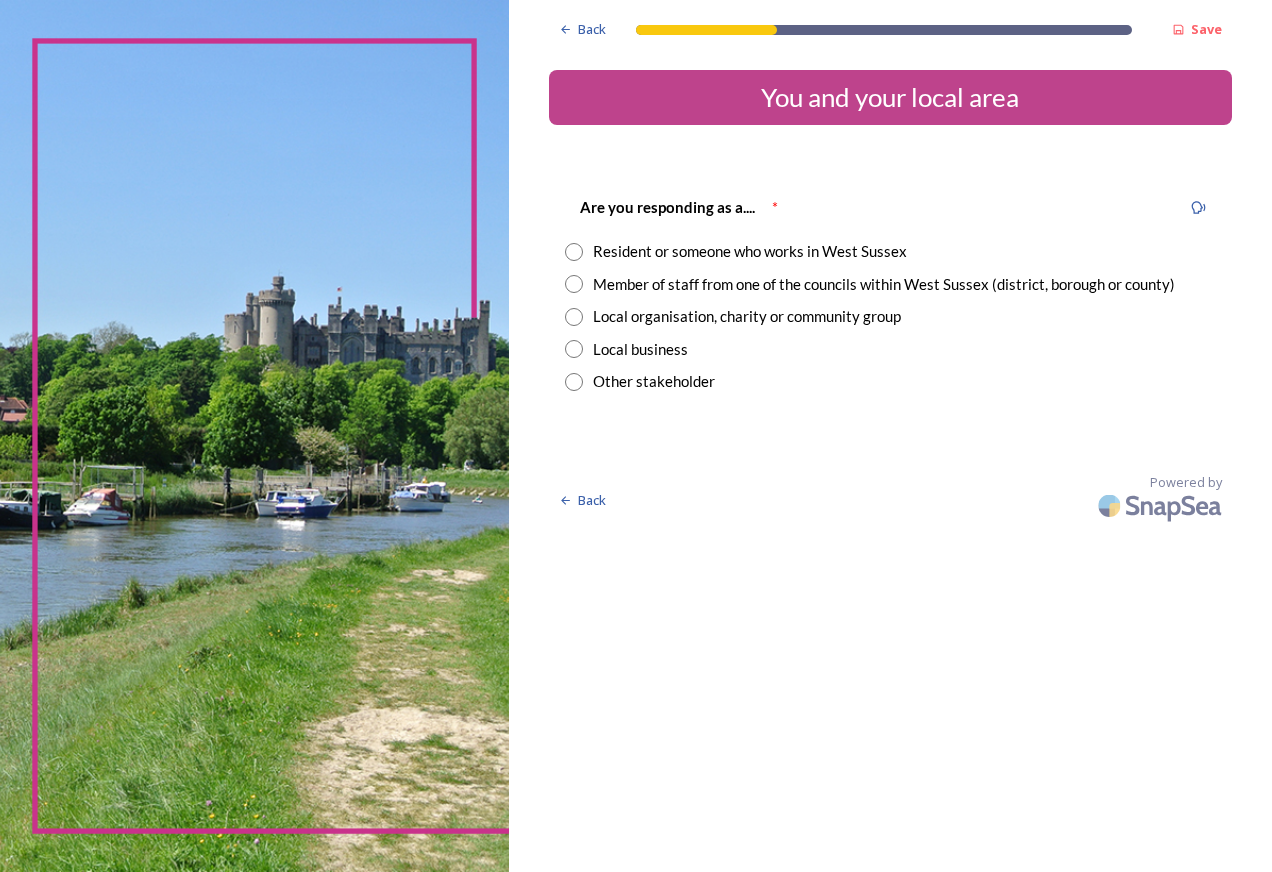 click at bounding box center (574, 284) 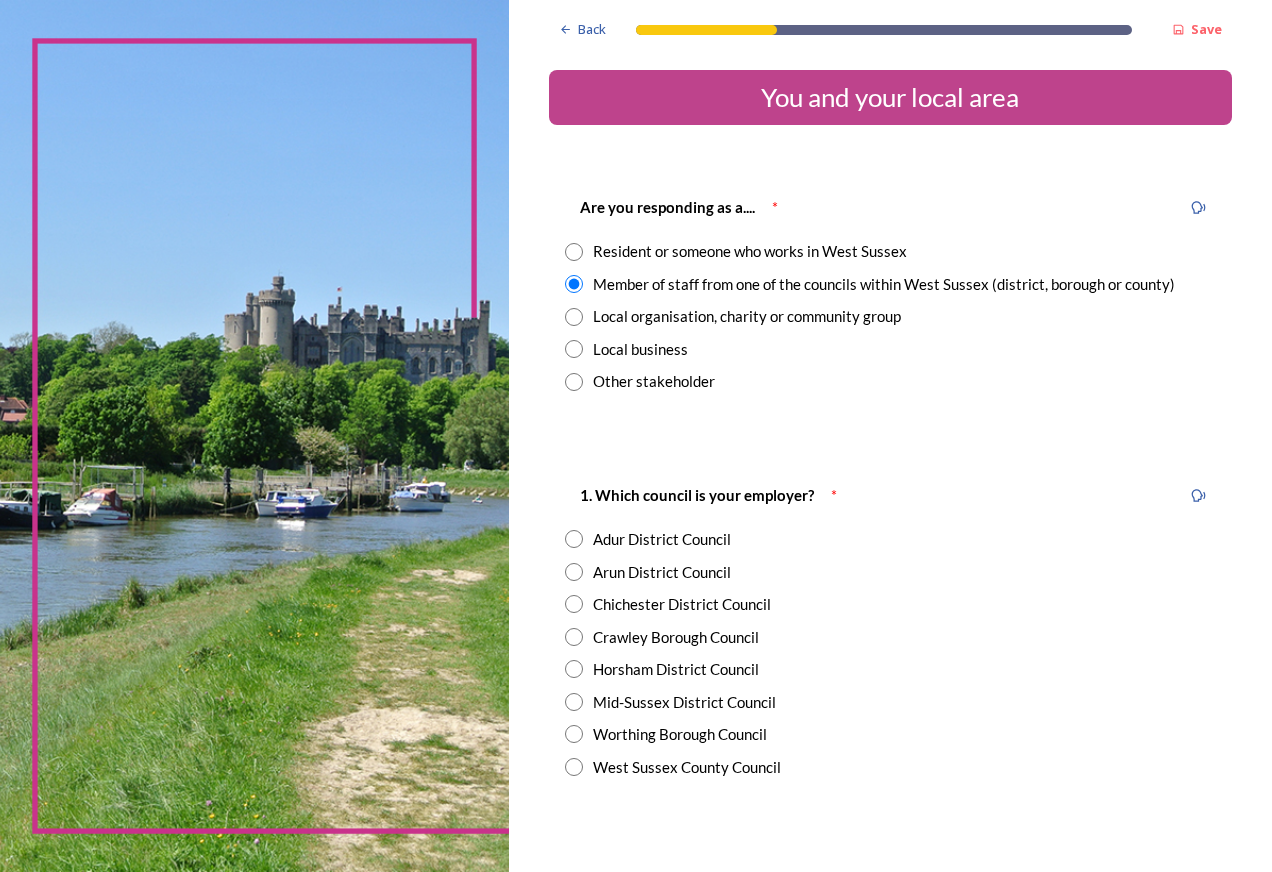 click at bounding box center [574, 604] 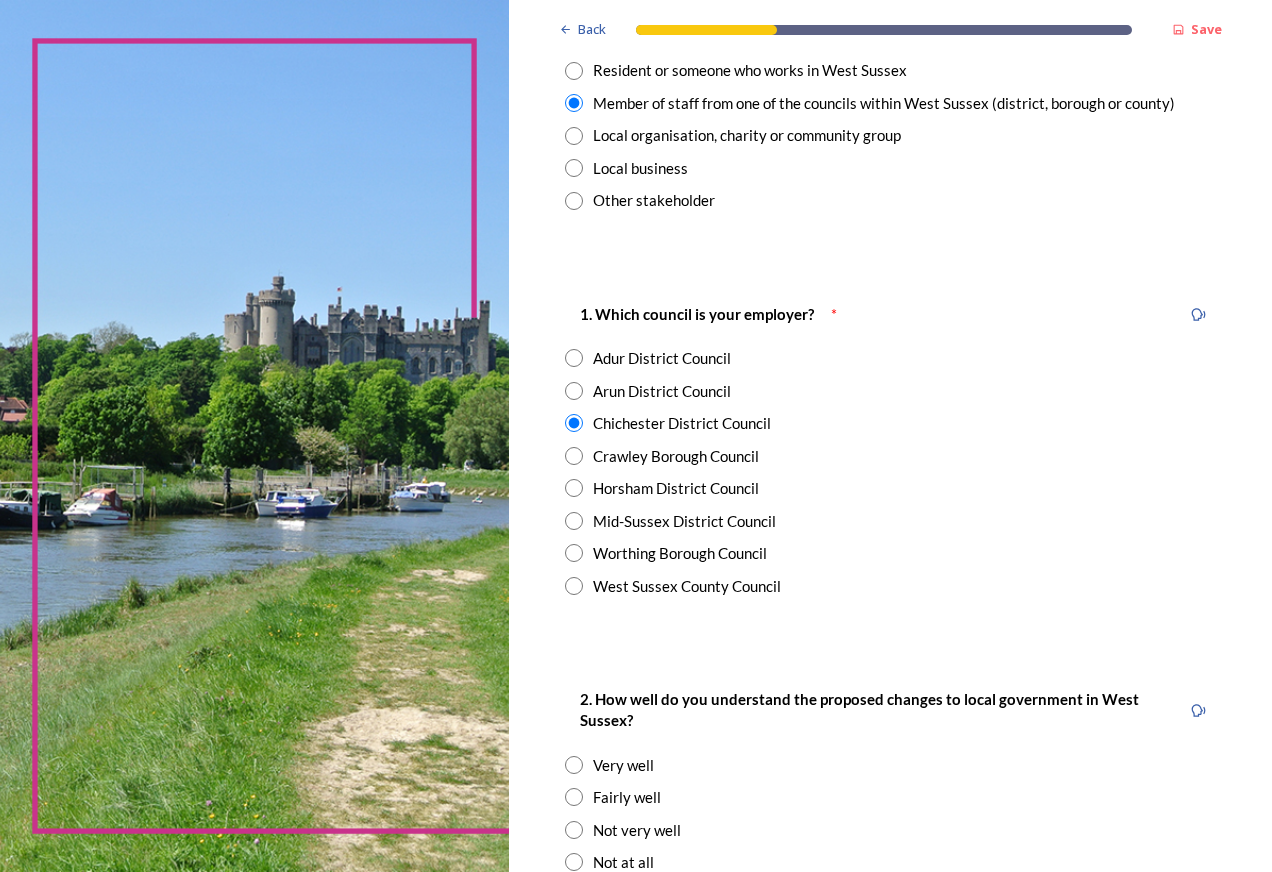 scroll, scrollTop: 270, scrollLeft: 0, axis: vertical 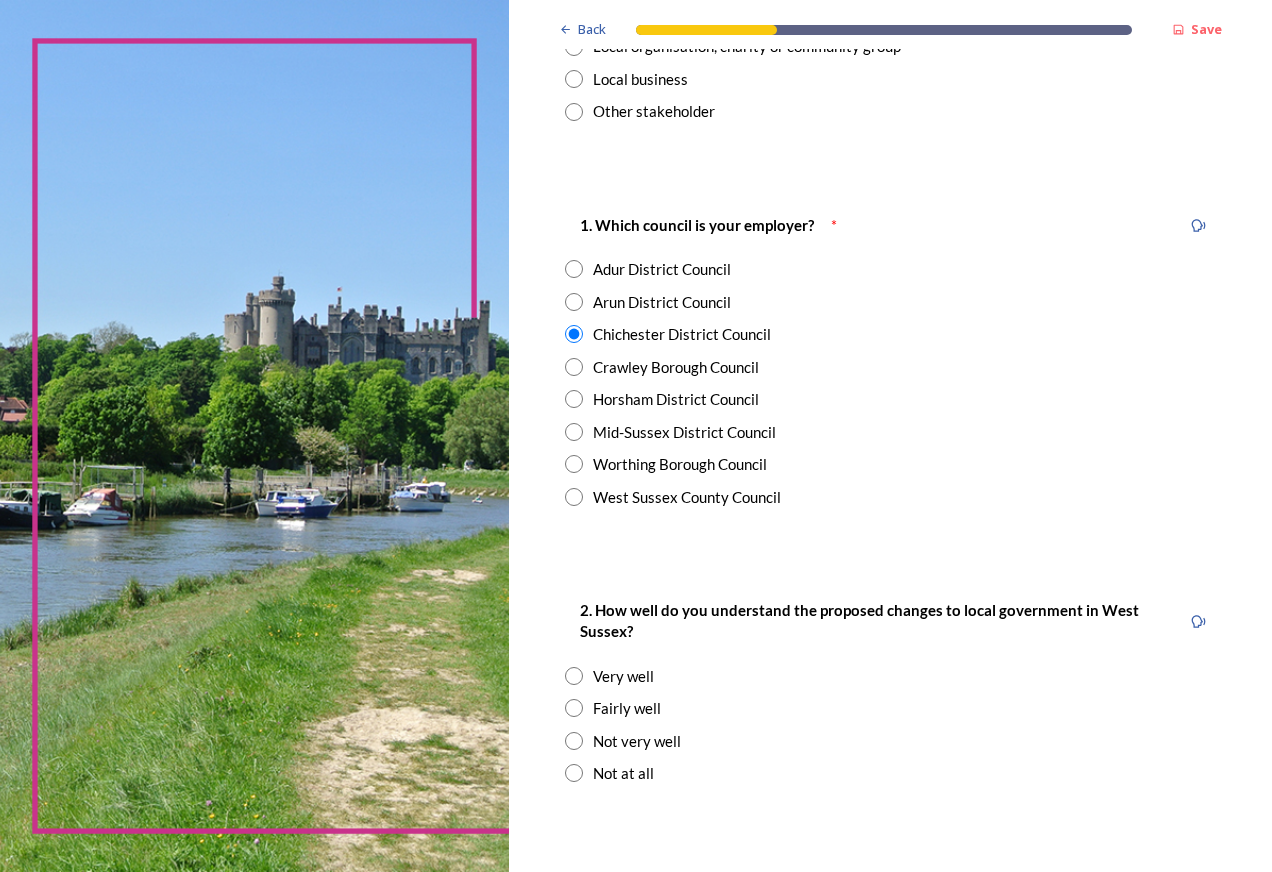 click at bounding box center [574, 741] 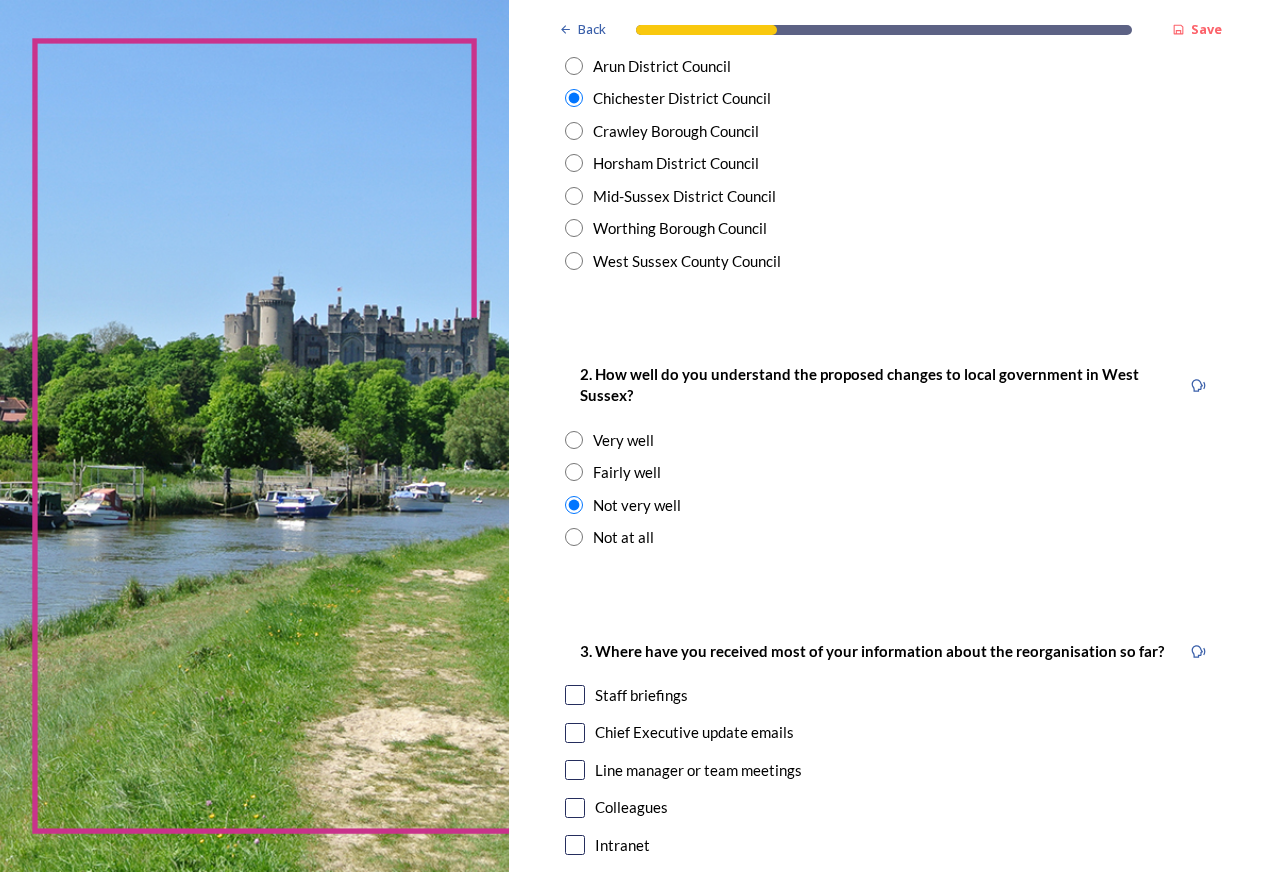scroll, scrollTop: 550, scrollLeft: 0, axis: vertical 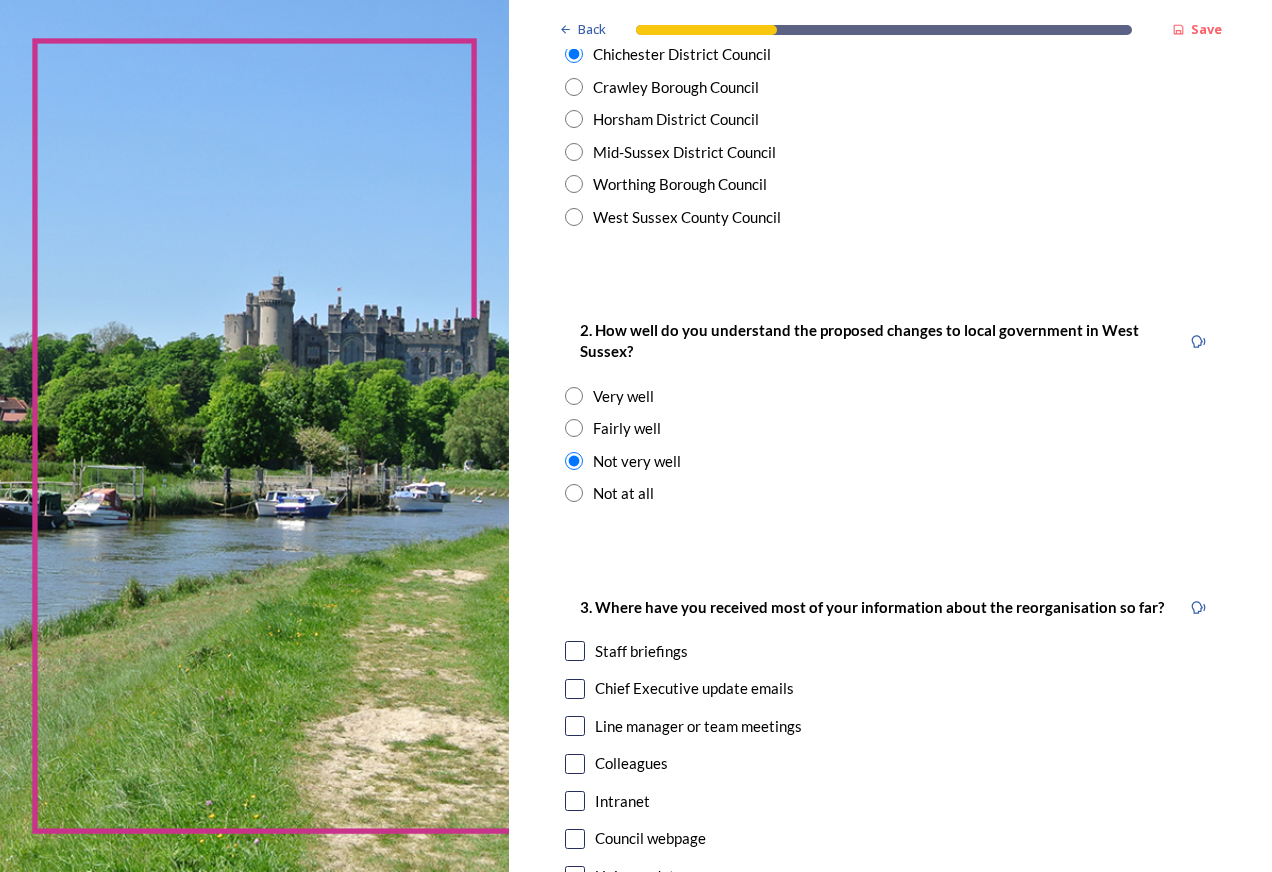 click at bounding box center [575, 651] 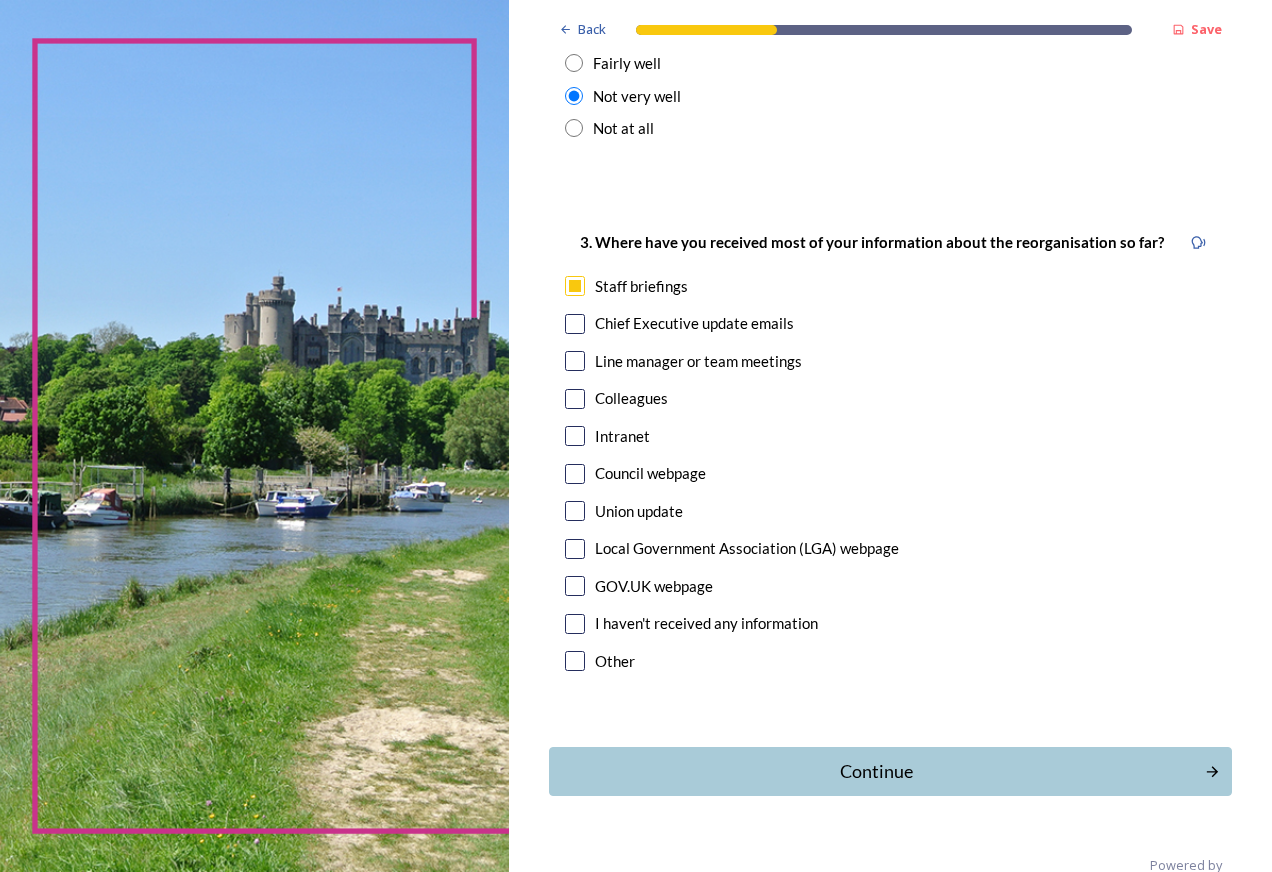 scroll, scrollTop: 955, scrollLeft: 0, axis: vertical 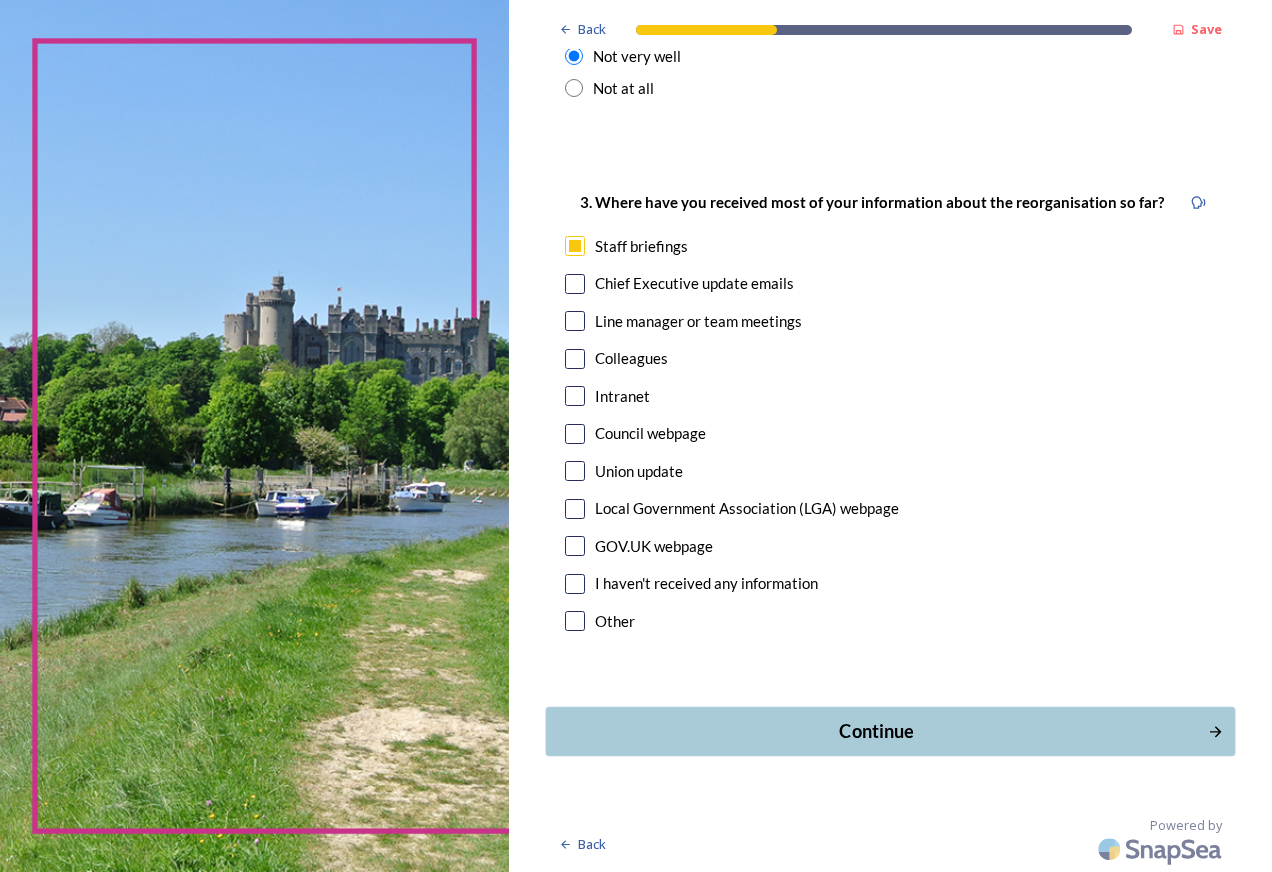click on "Continue" at bounding box center [876, 731] 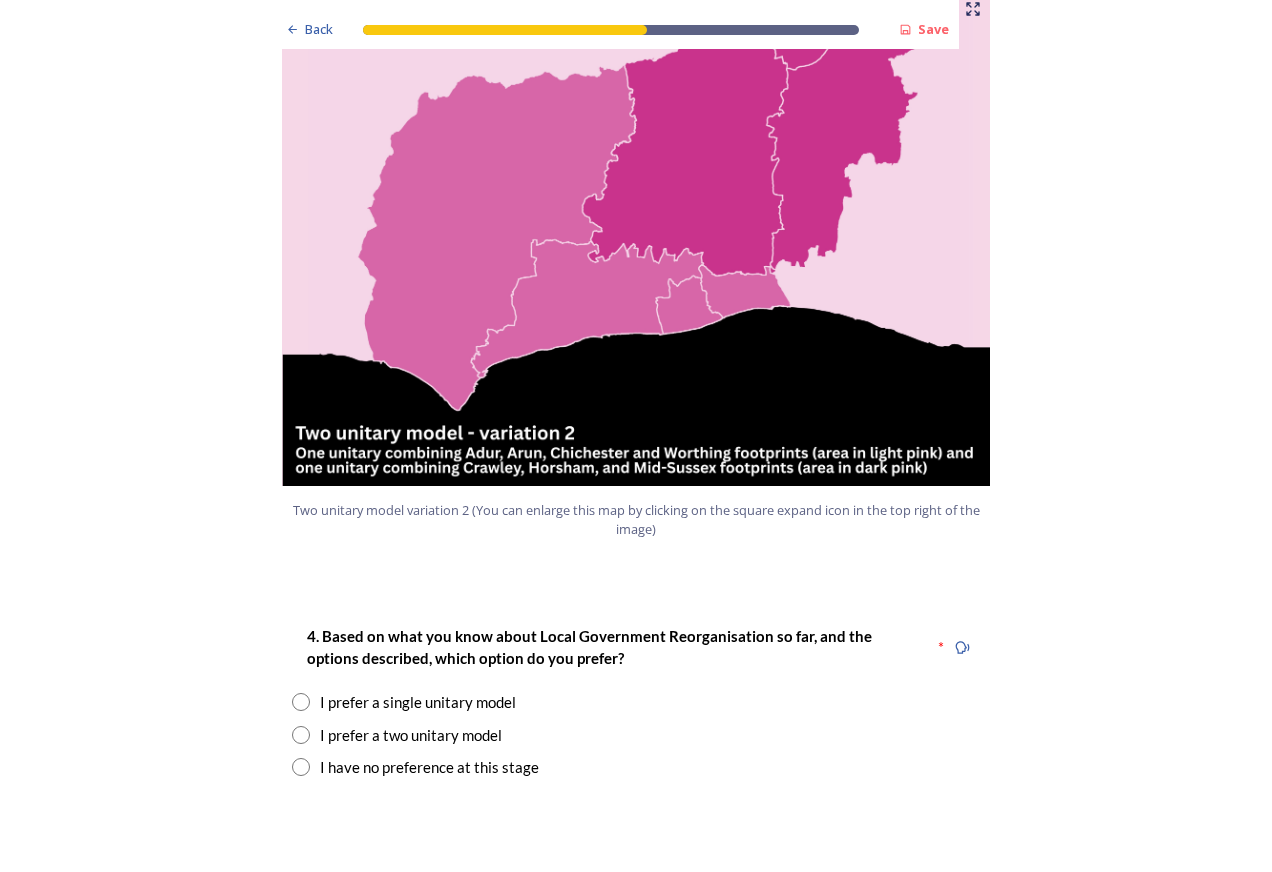 scroll, scrollTop: 2143, scrollLeft: 0, axis: vertical 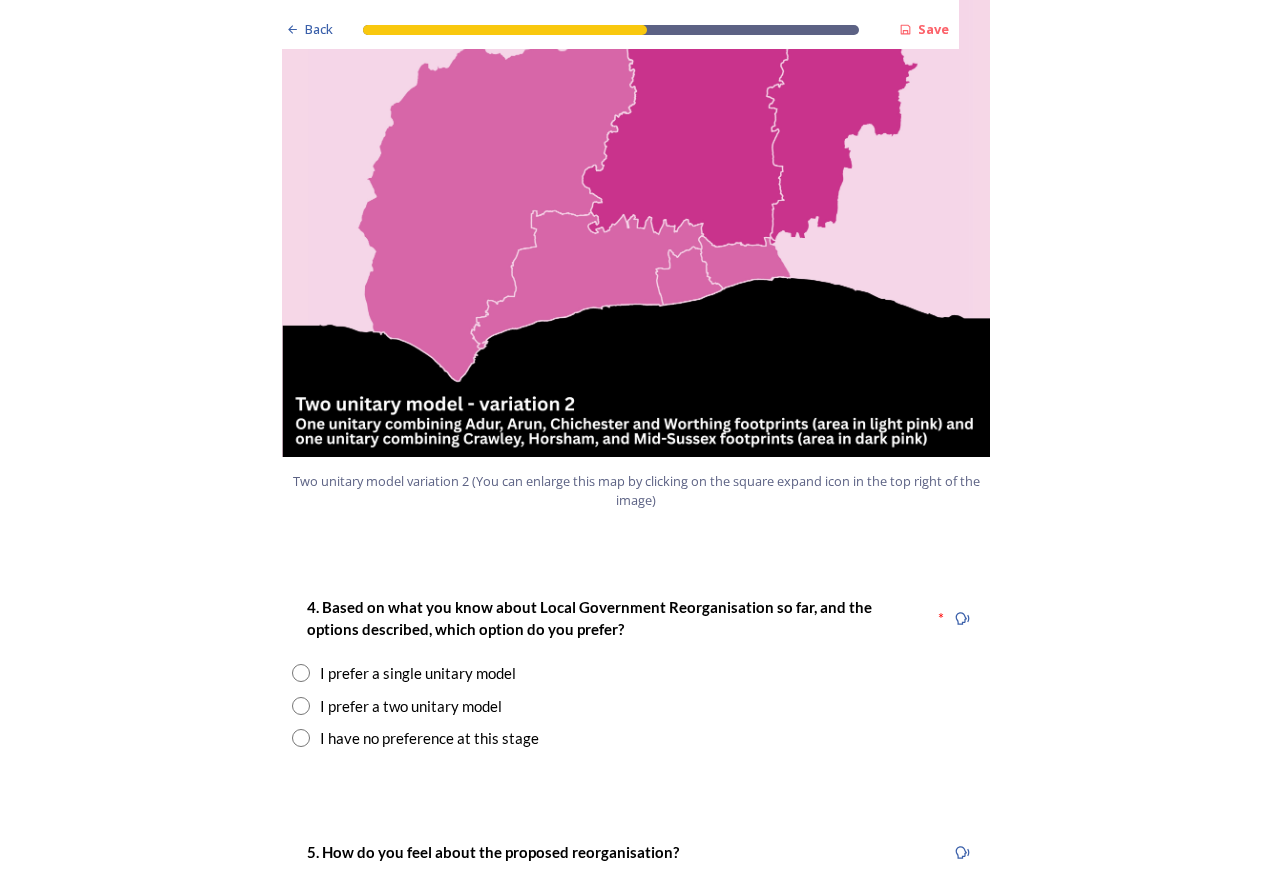 click at bounding box center [301, 706] 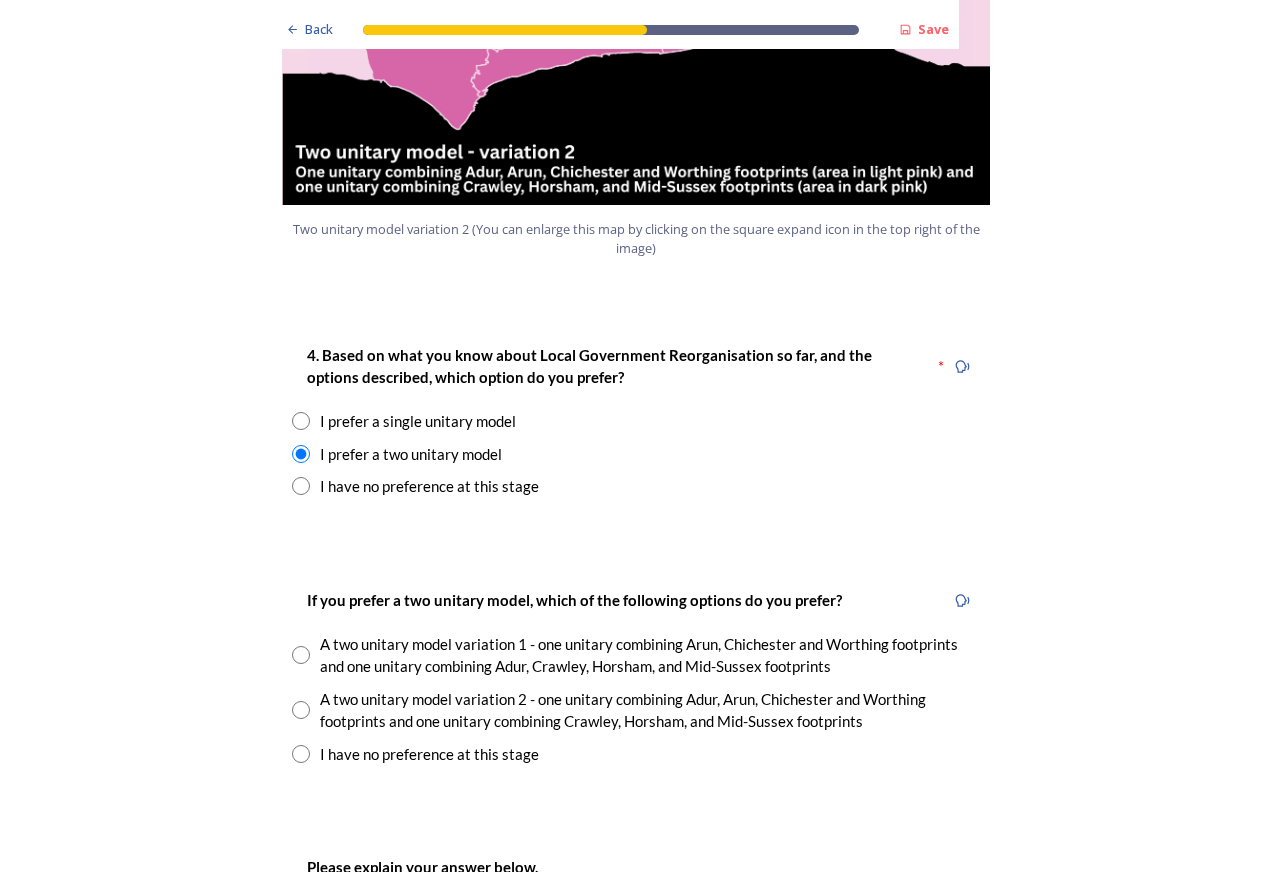 scroll, scrollTop: 2525, scrollLeft: 0, axis: vertical 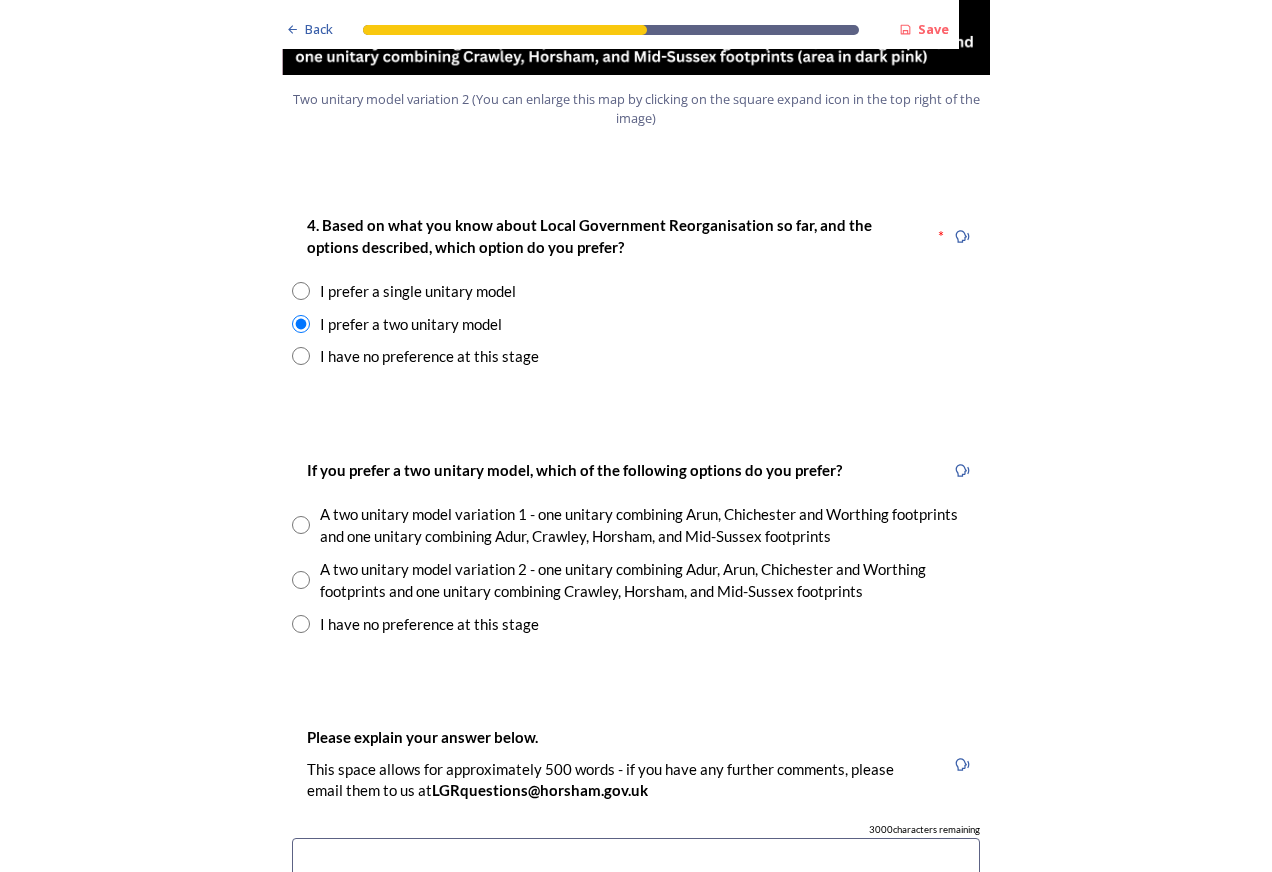 click at bounding box center (301, 525) 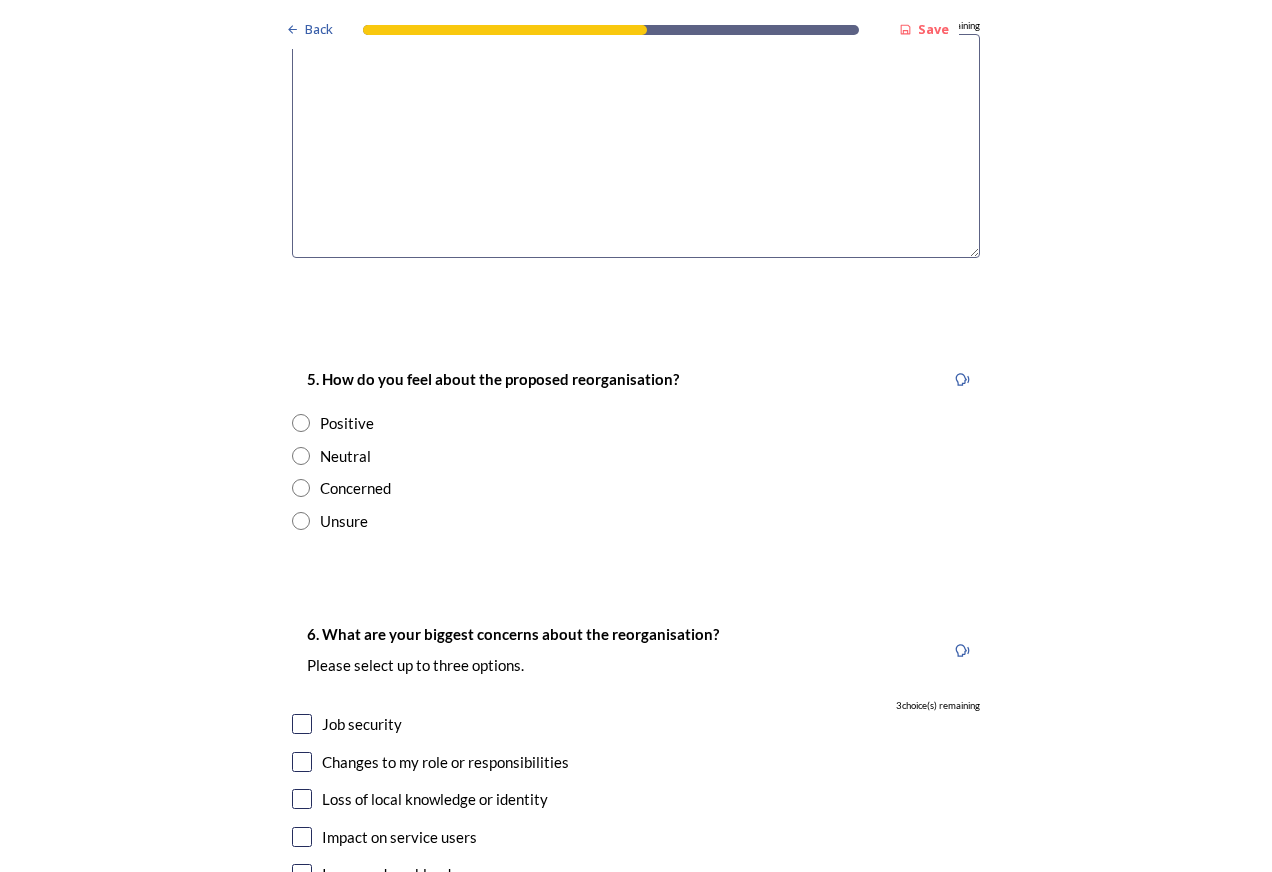scroll, scrollTop: 3345, scrollLeft: 0, axis: vertical 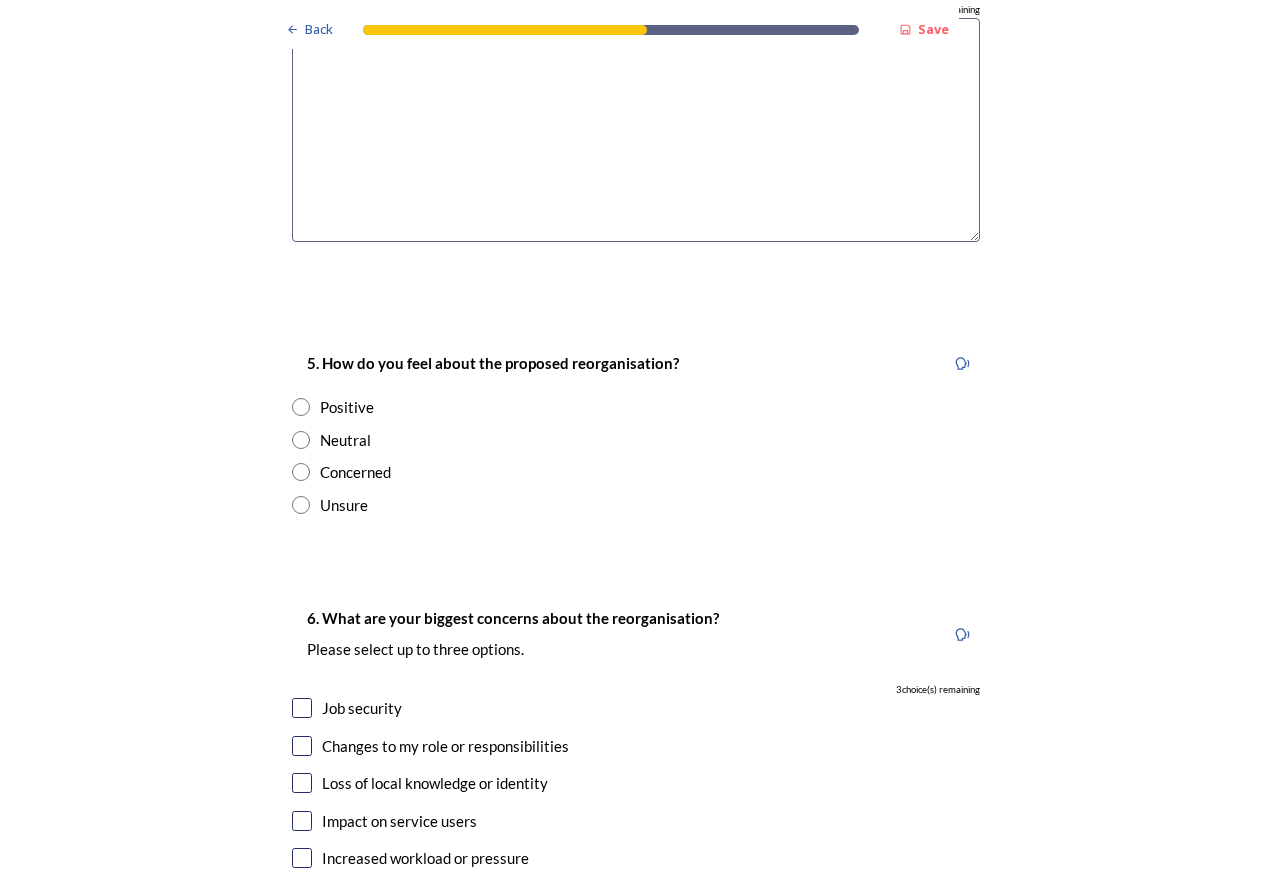 click at bounding box center (301, 440) 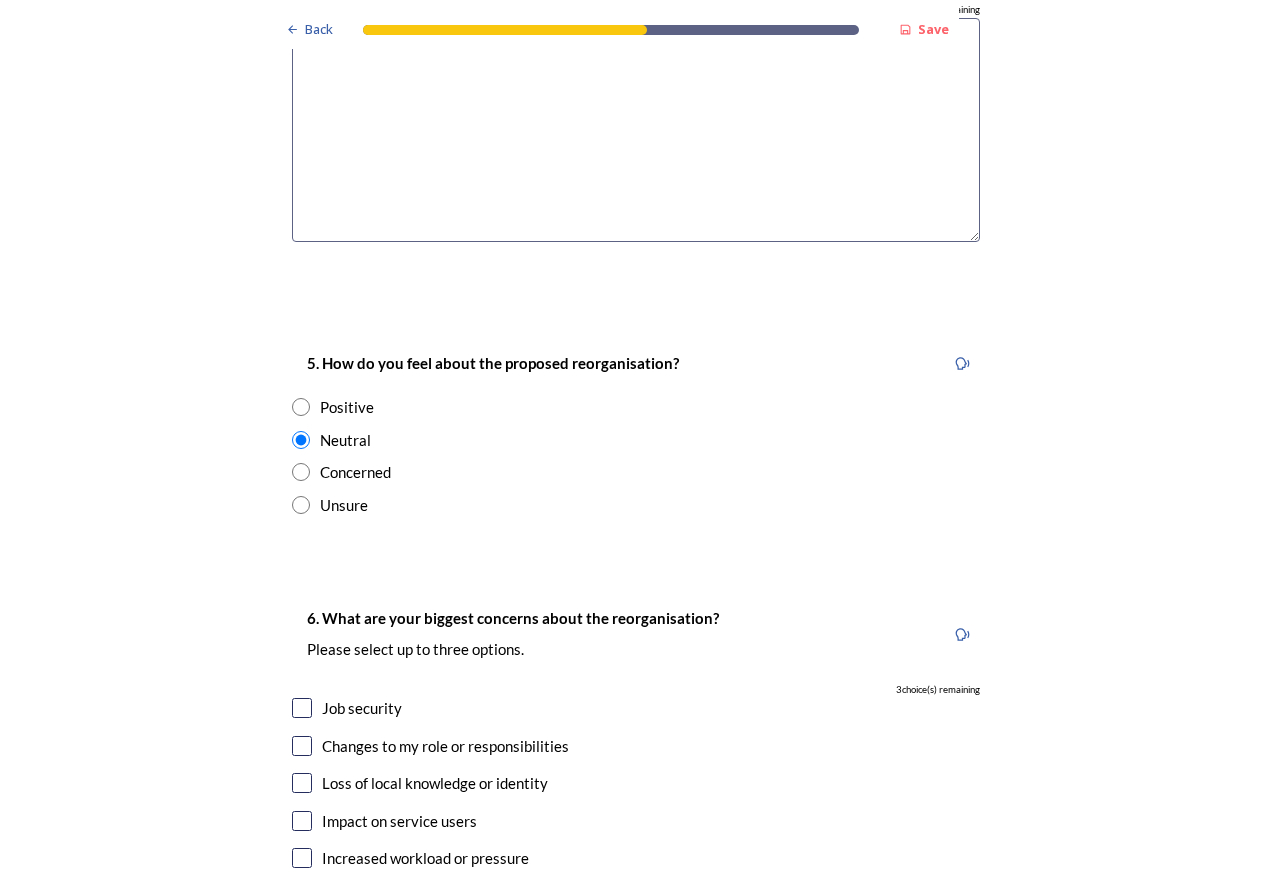 scroll, scrollTop: 3516, scrollLeft: 0, axis: vertical 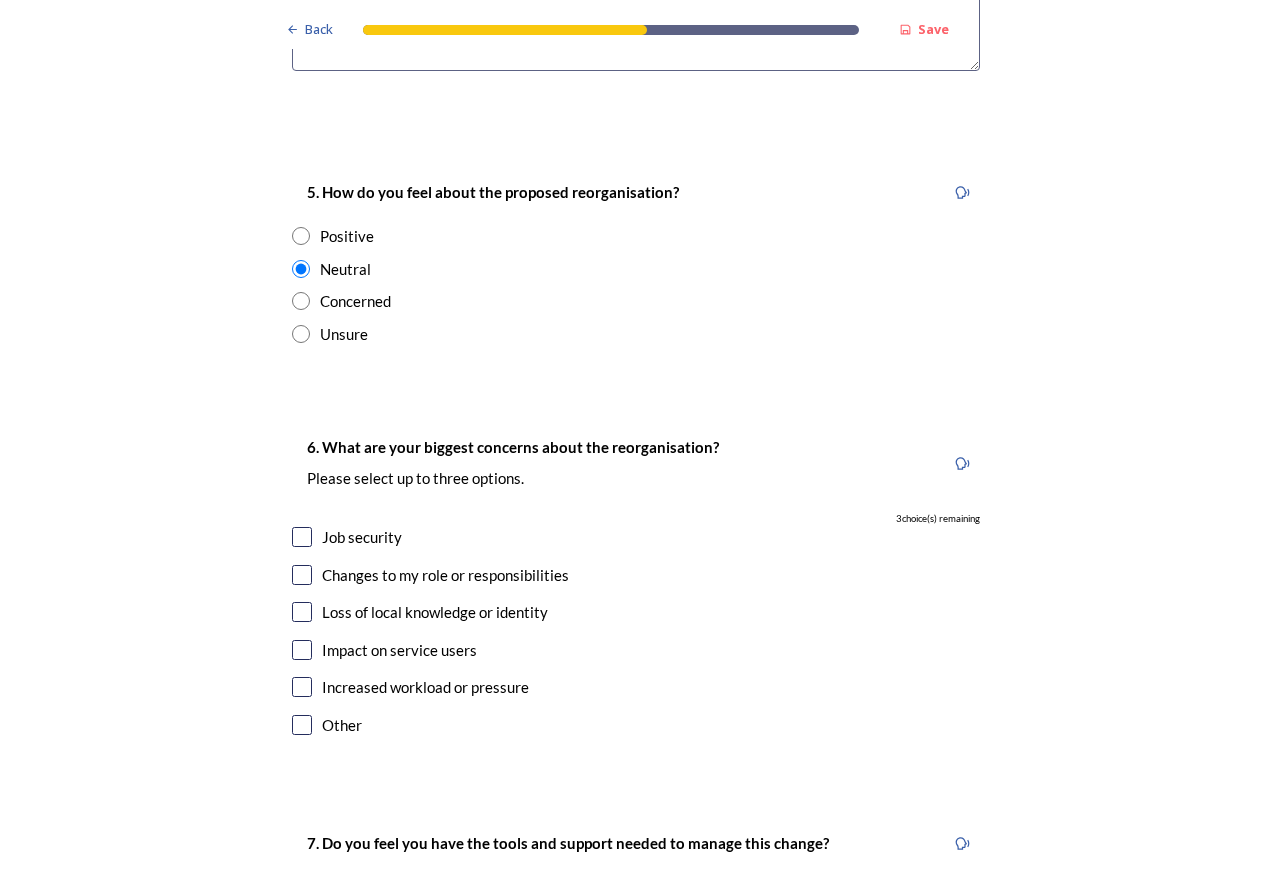 click at bounding box center [302, 537] 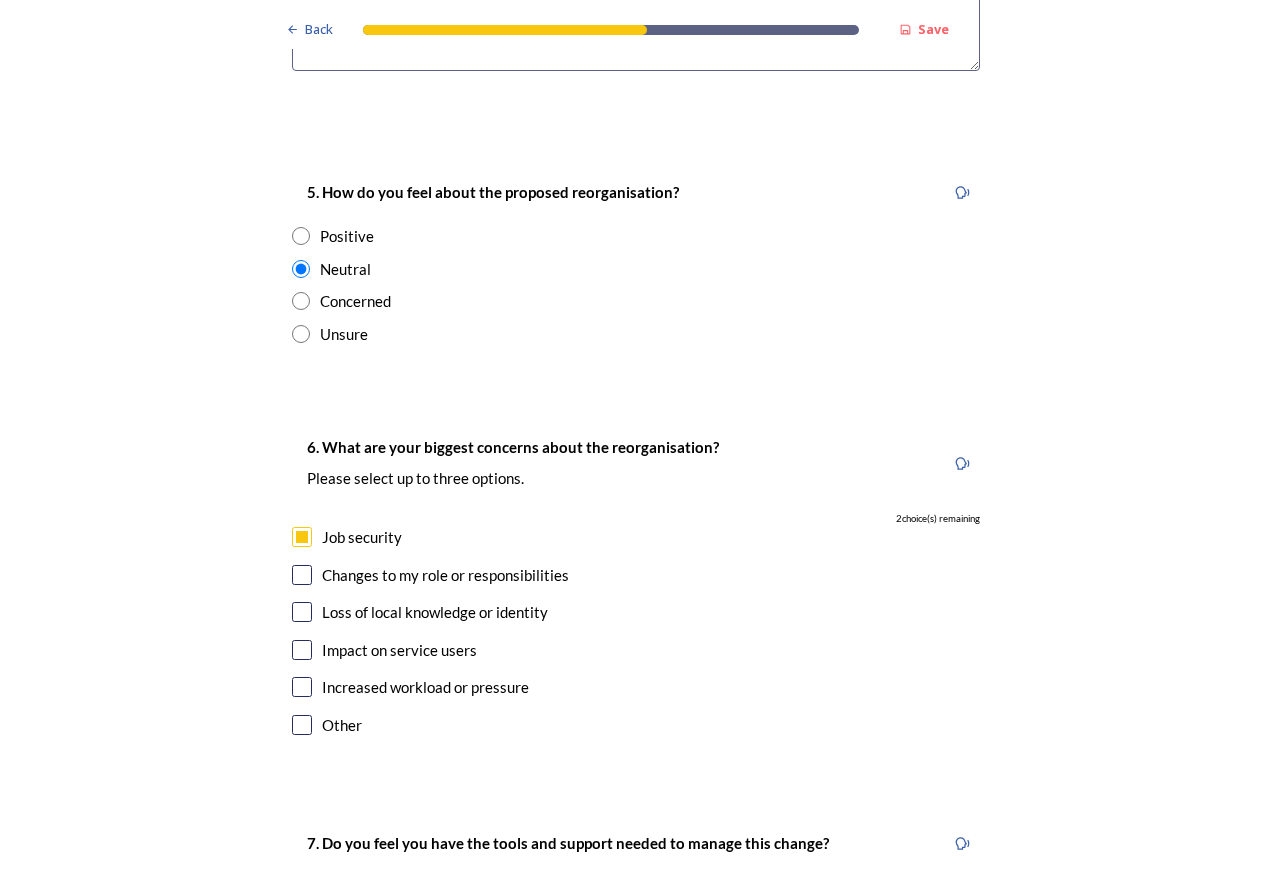 click at bounding box center (302, 575) 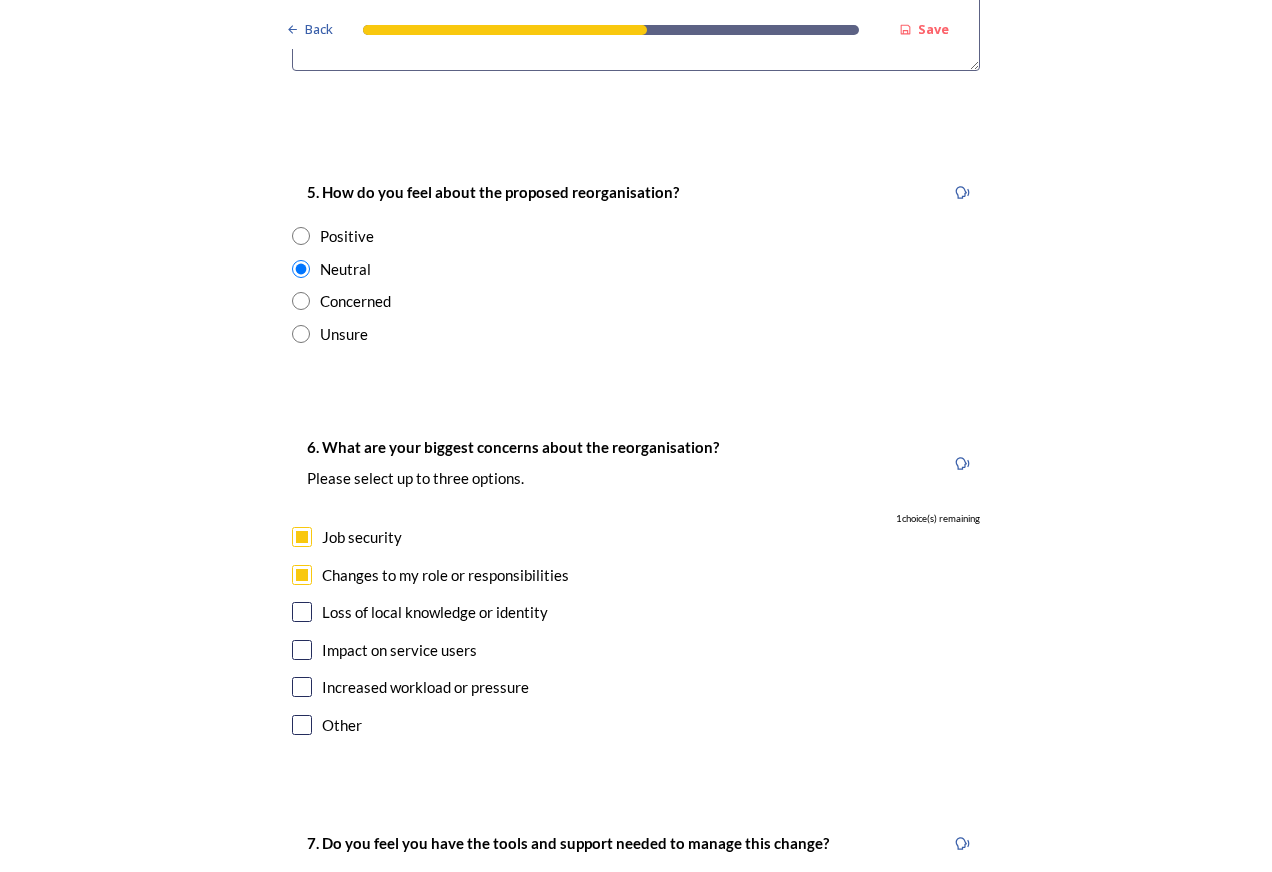 click at bounding box center (302, 650) 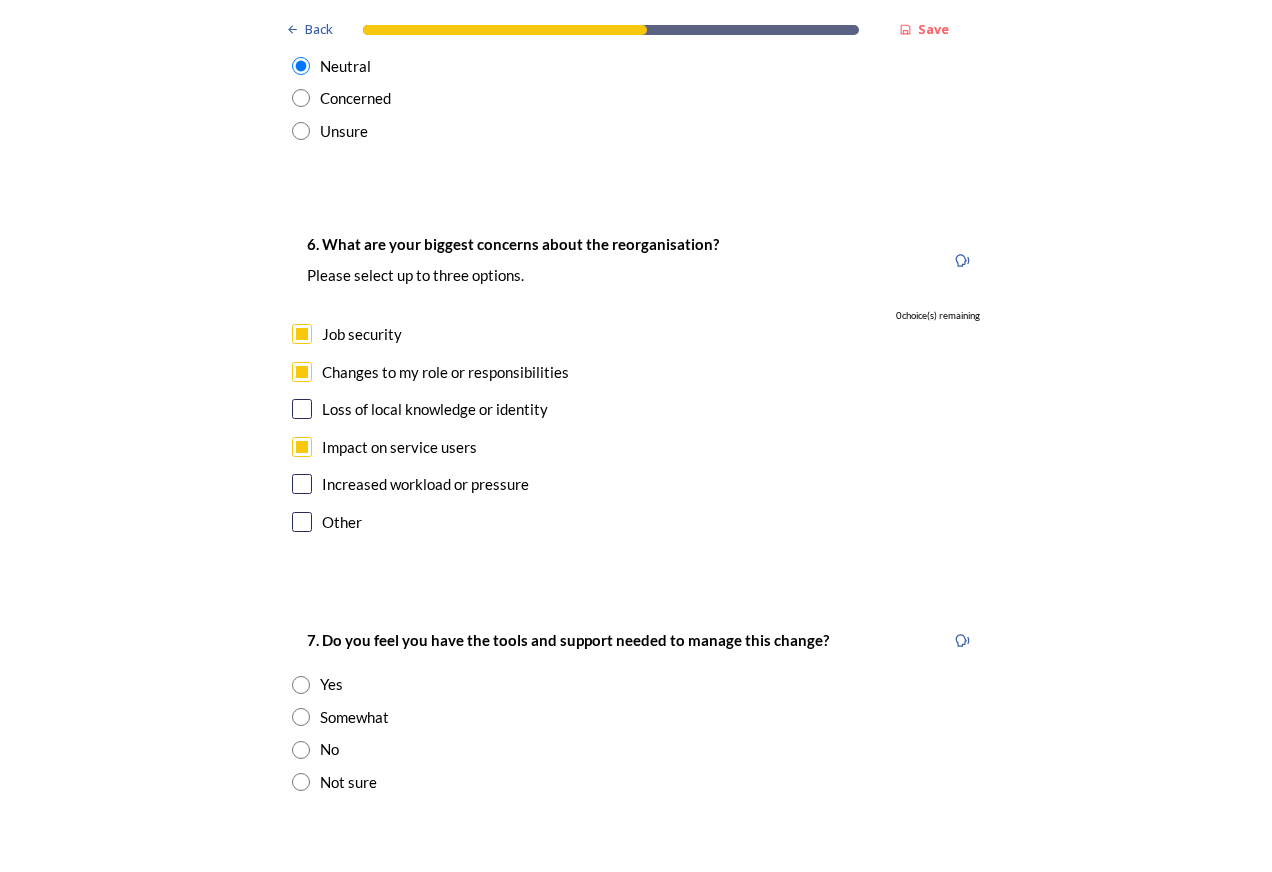 scroll, scrollTop: 3873, scrollLeft: 0, axis: vertical 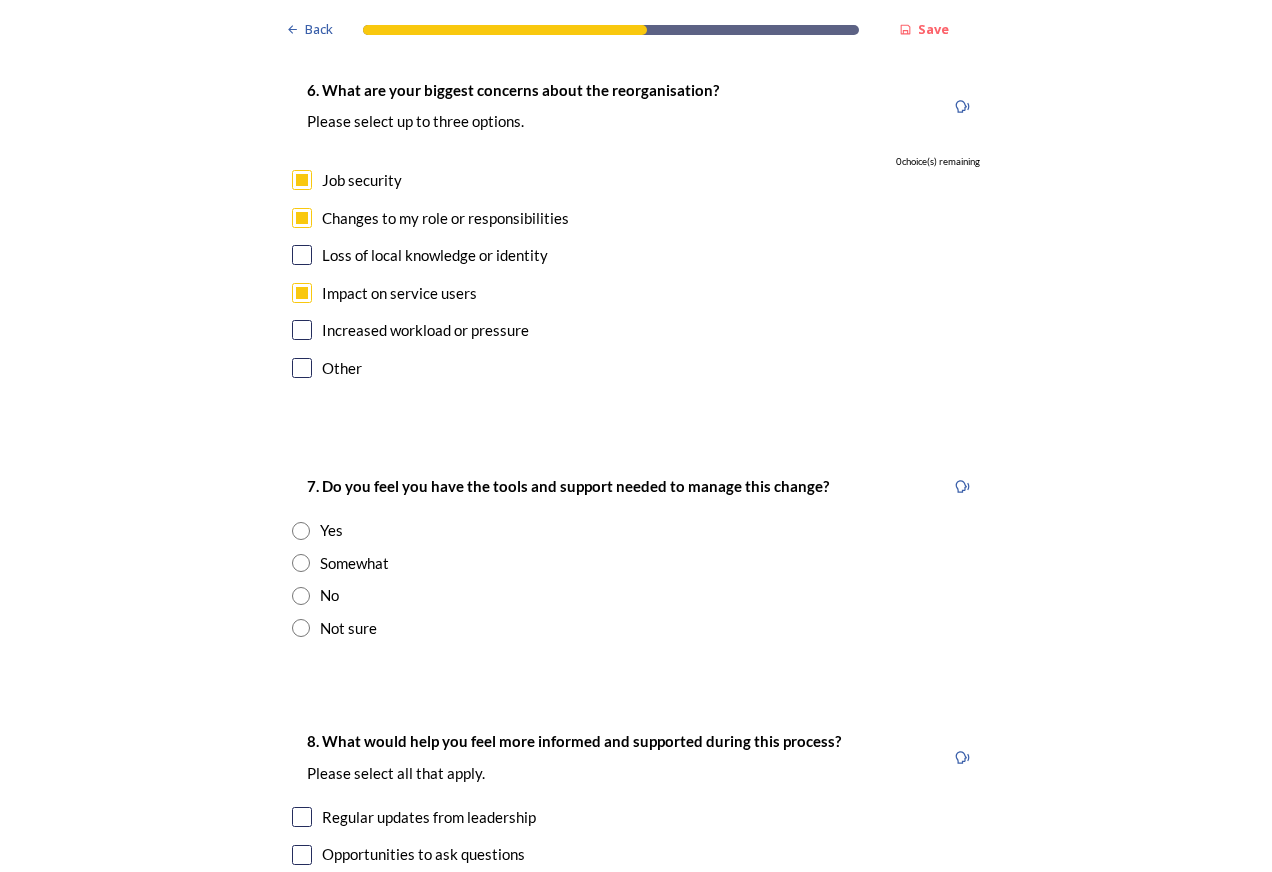 click at bounding box center (301, 563) 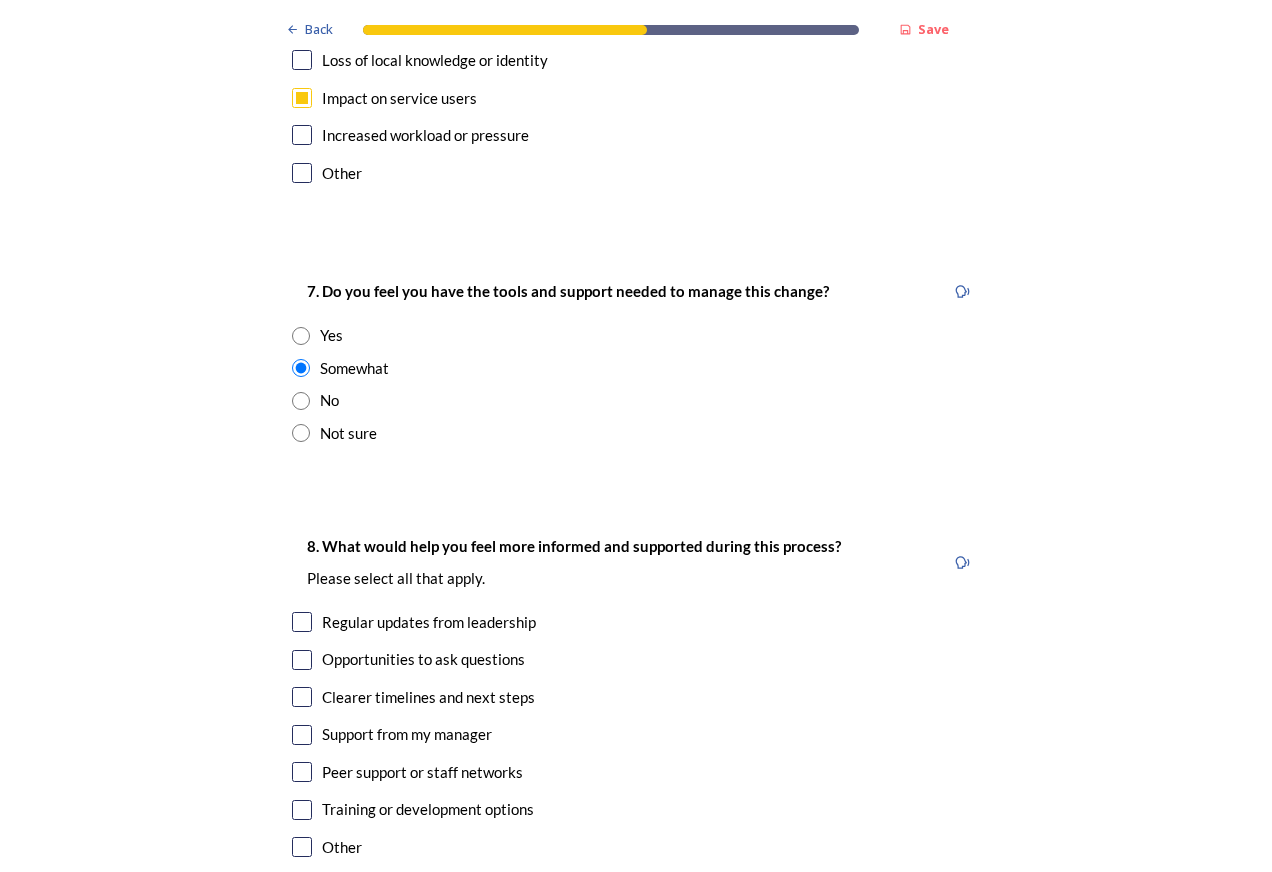 scroll, scrollTop: 4133, scrollLeft: 0, axis: vertical 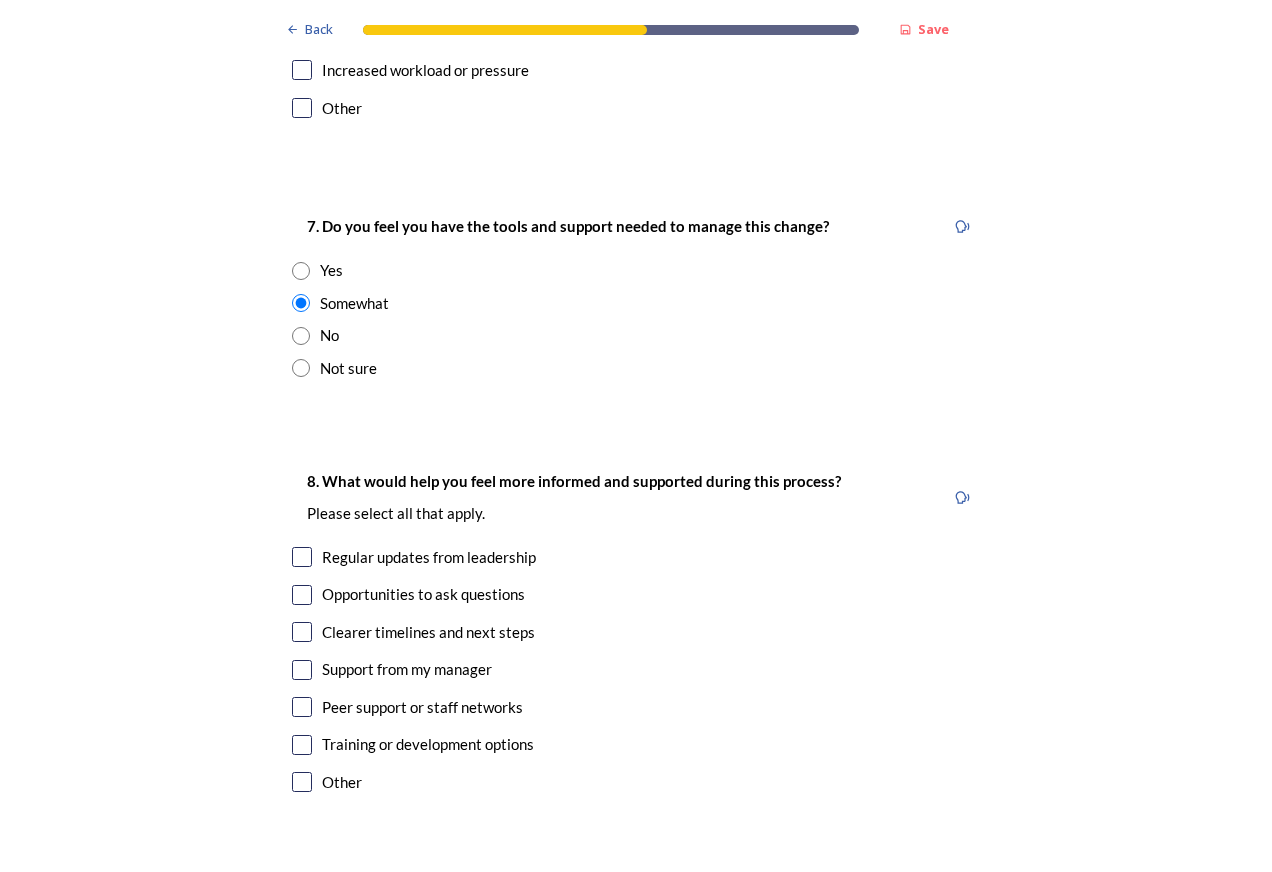click at bounding box center [302, 670] 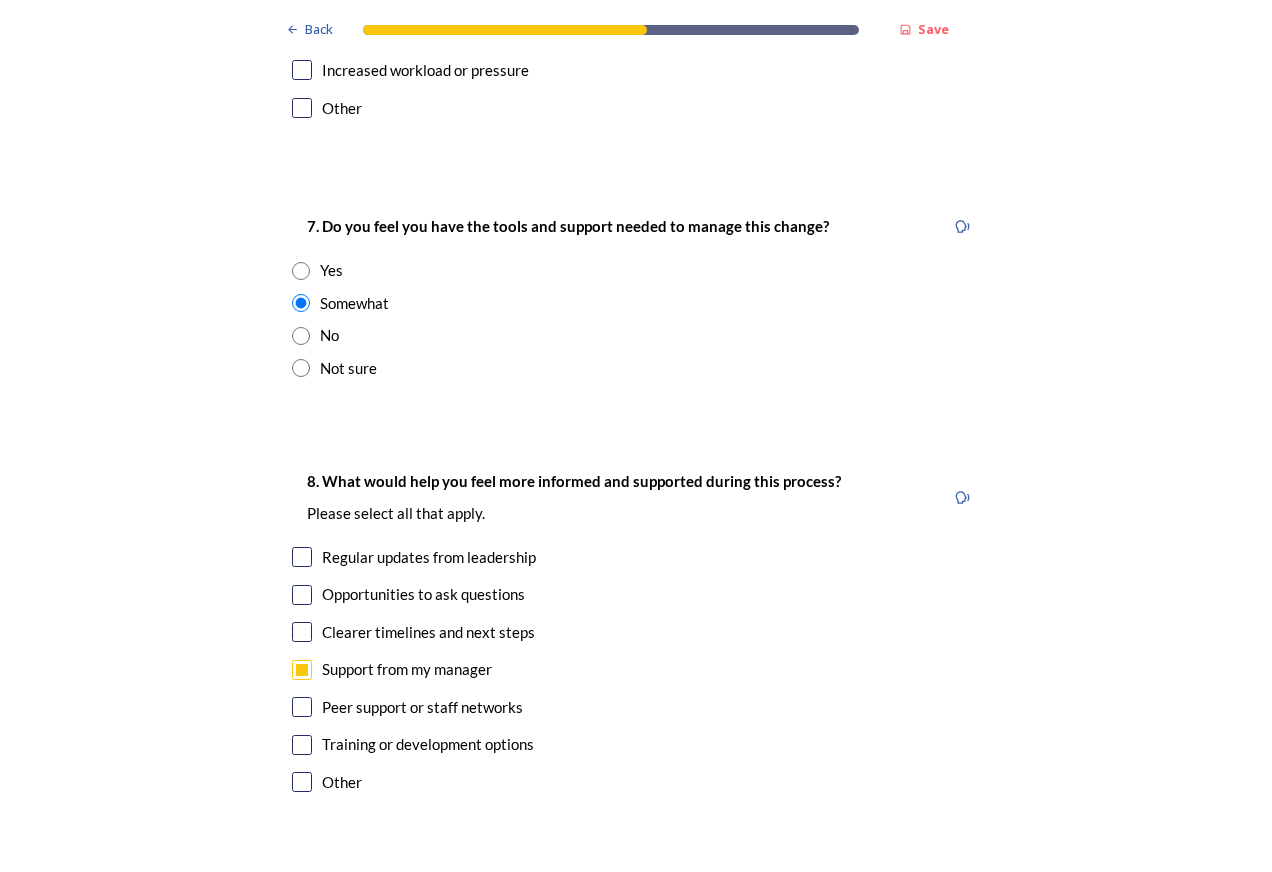 click at bounding box center [302, 745] 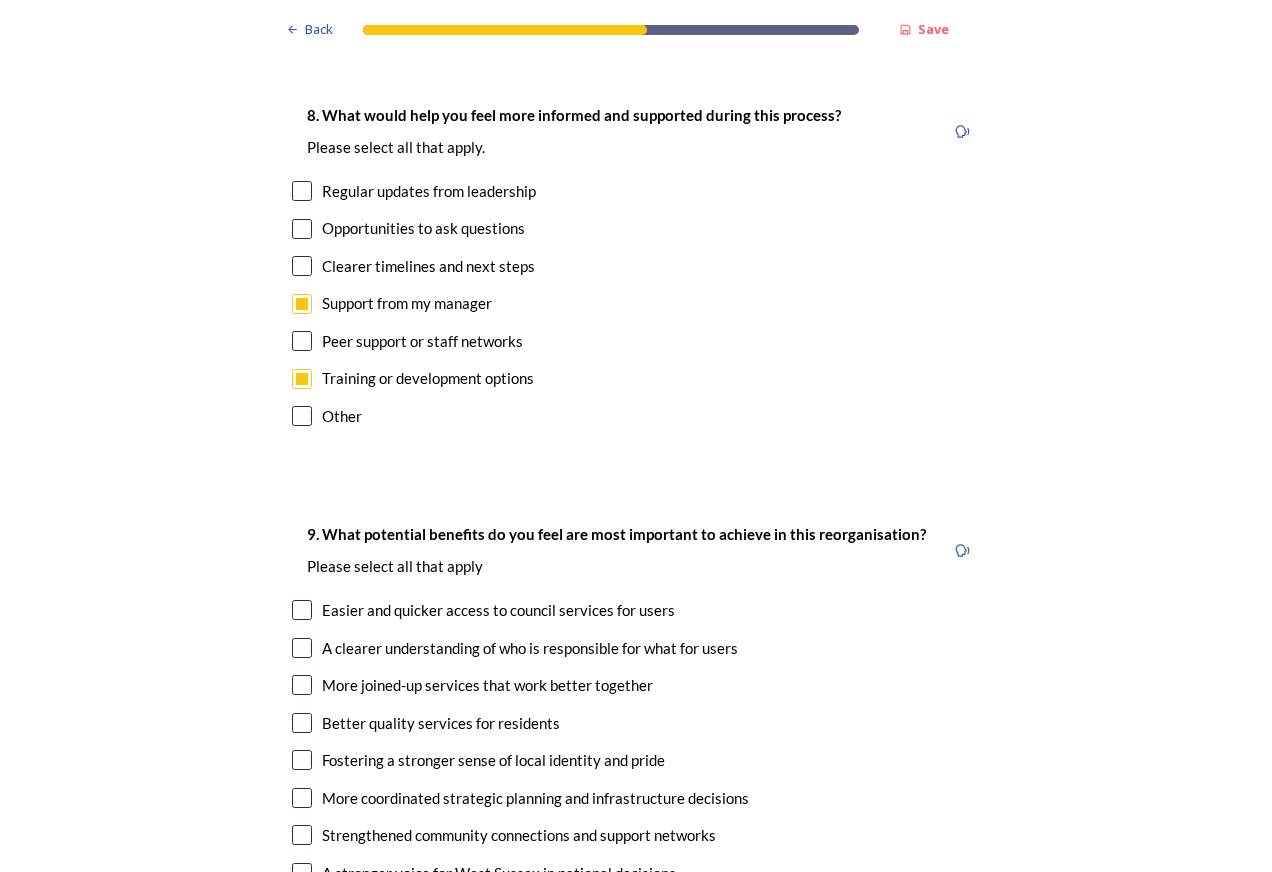 scroll, scrollTop: 4735, scrollLeft: 0, axis: vertical 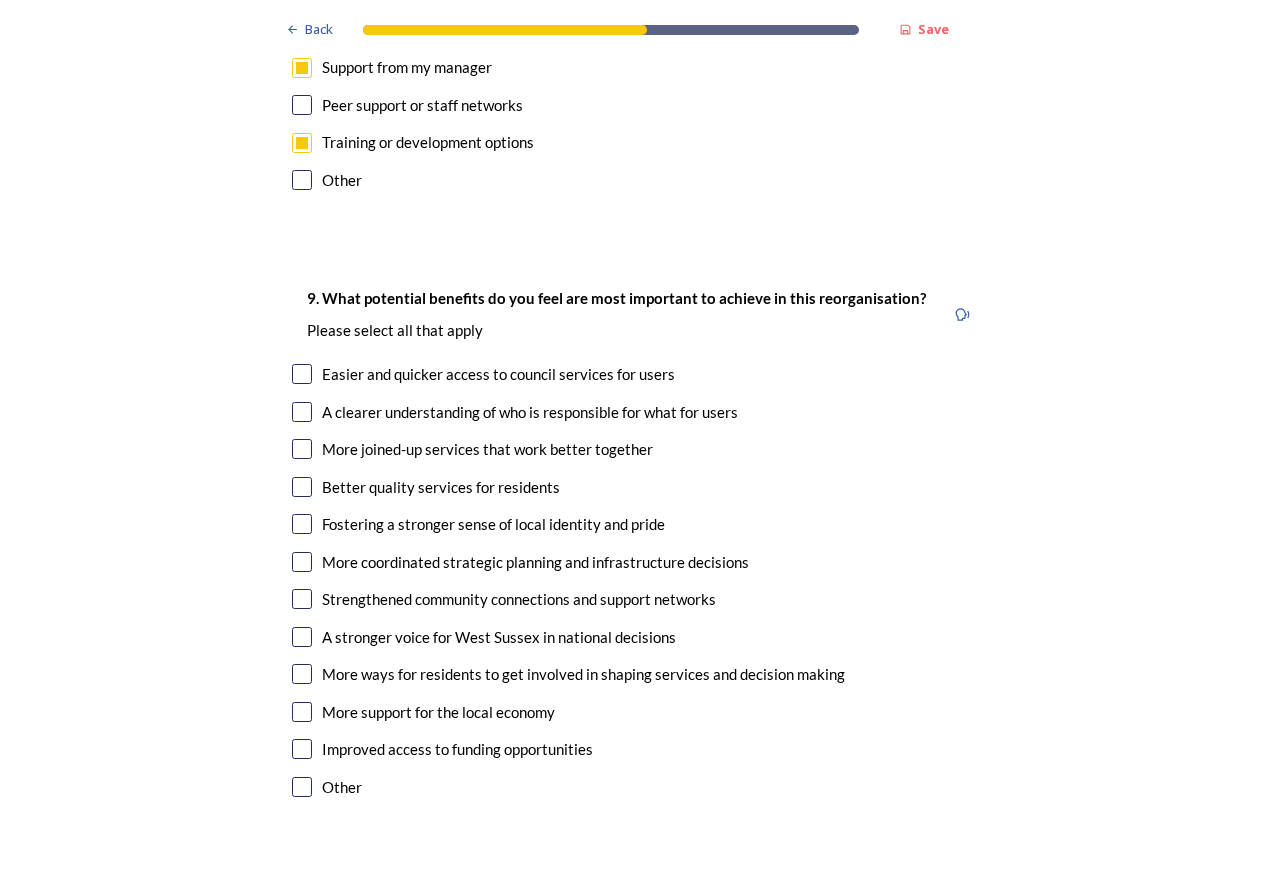 click at bounding box center [302, 449] 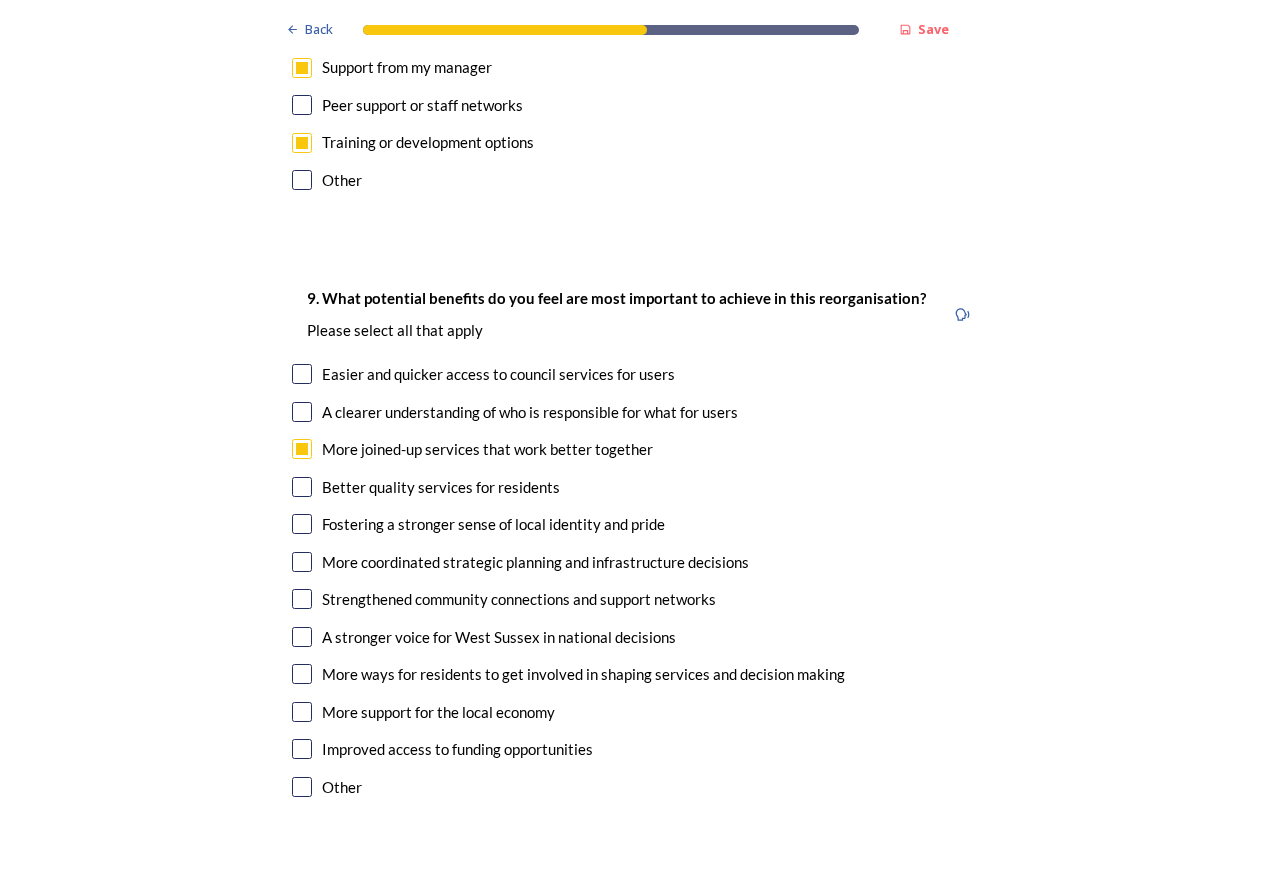 click at bounding box center (302, 524) 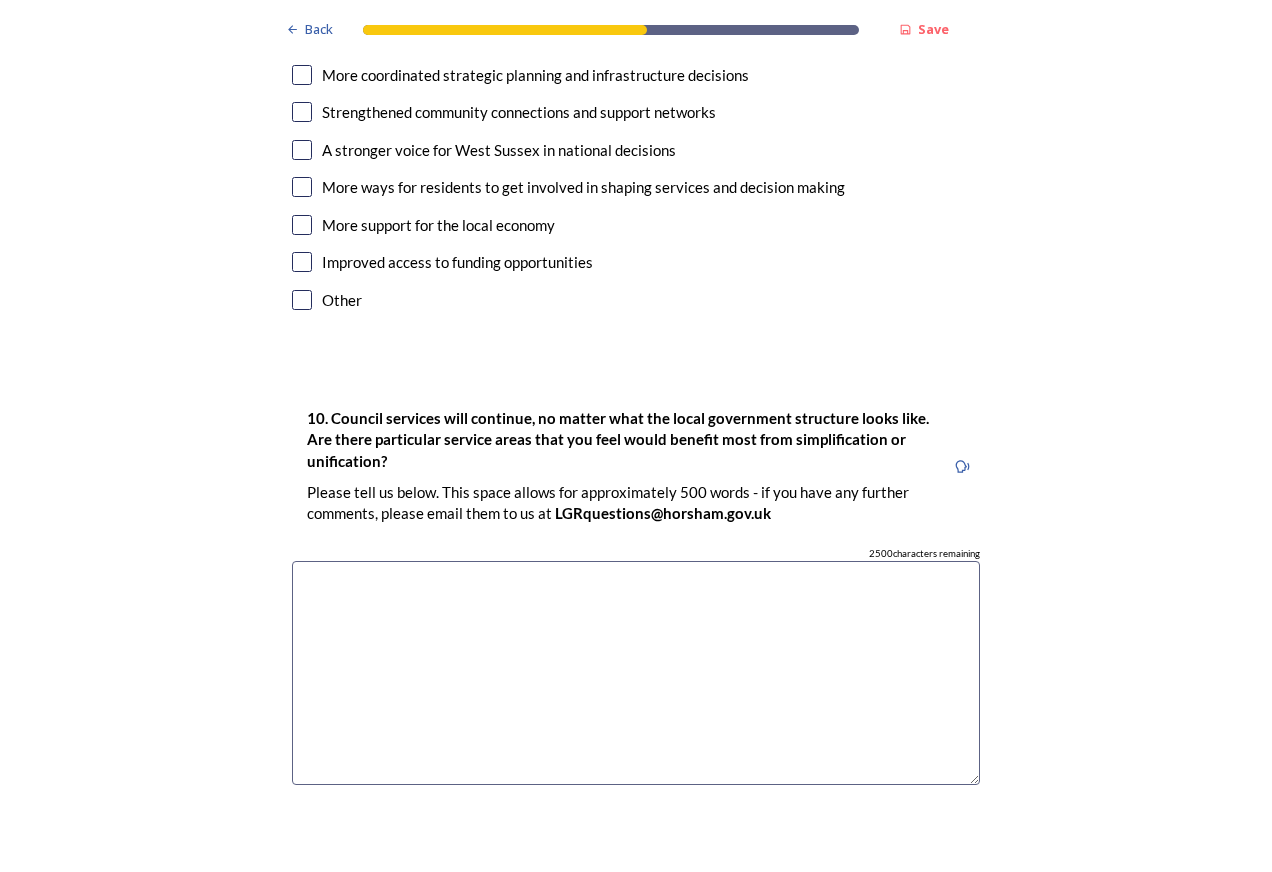 scroll, scrollTop: 5287, scrollLeft: 0, axis: vertical 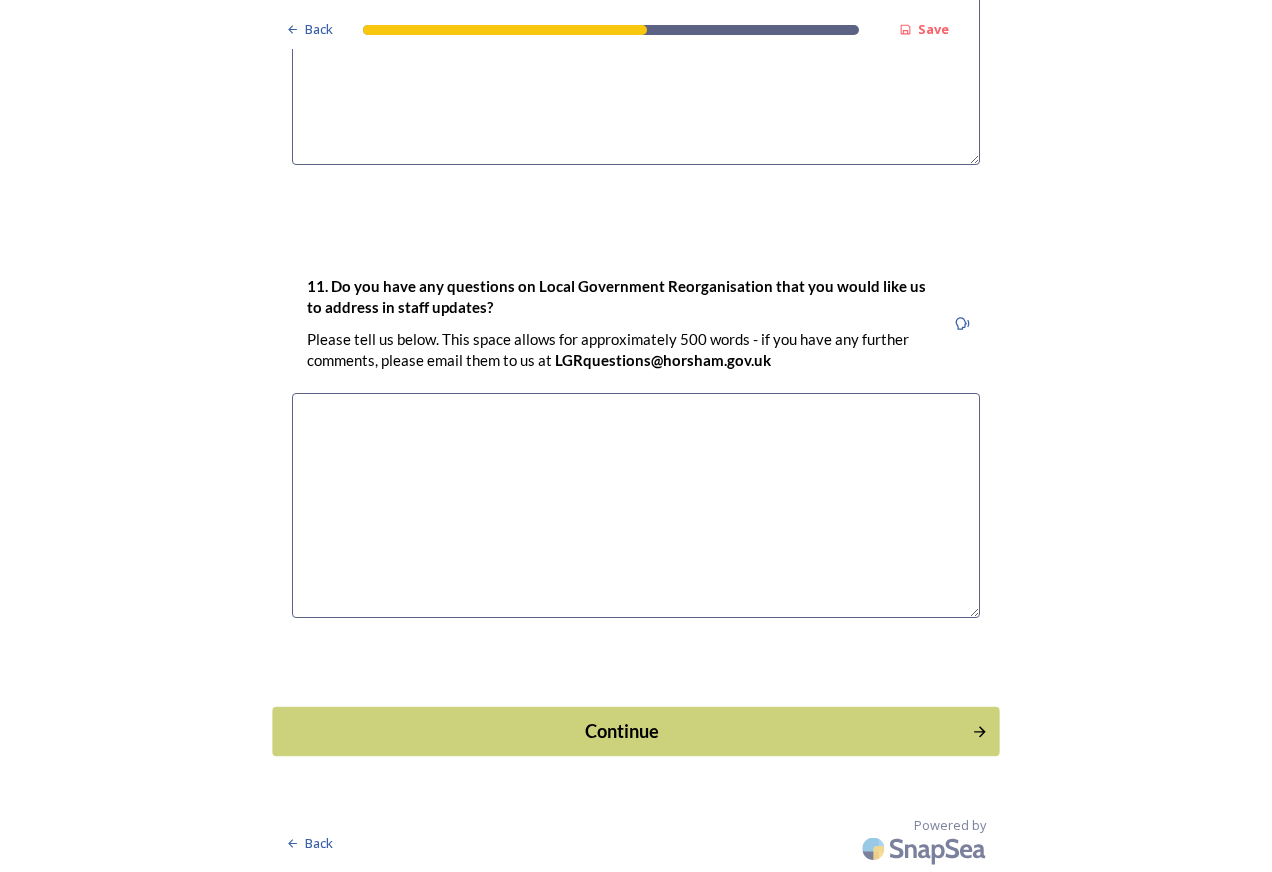 click on "Continue" at bounding box center [622, 730] 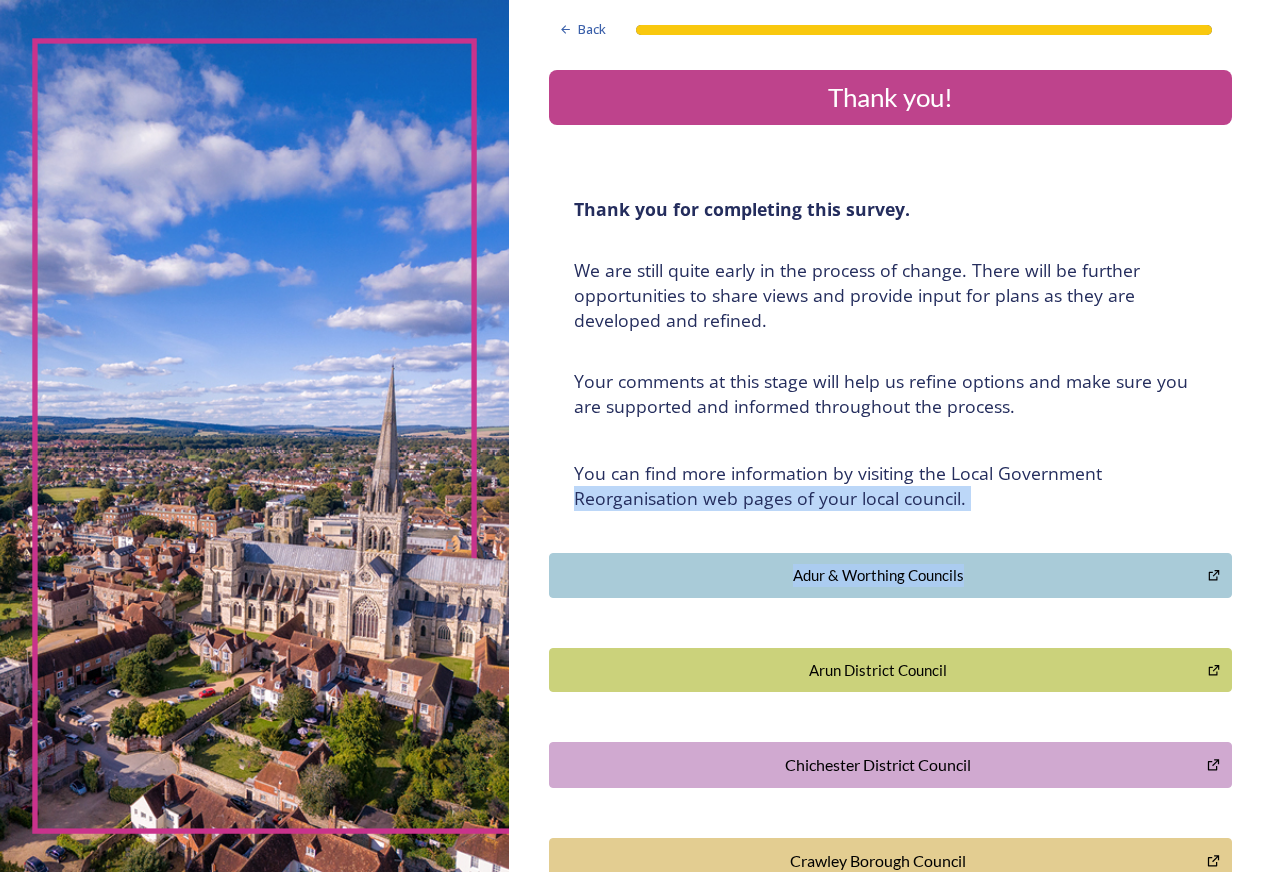 drag, startPoint x: 1256, startPoint y: 473, endPoint x: 1256, endPoint y: 557, distance: 84 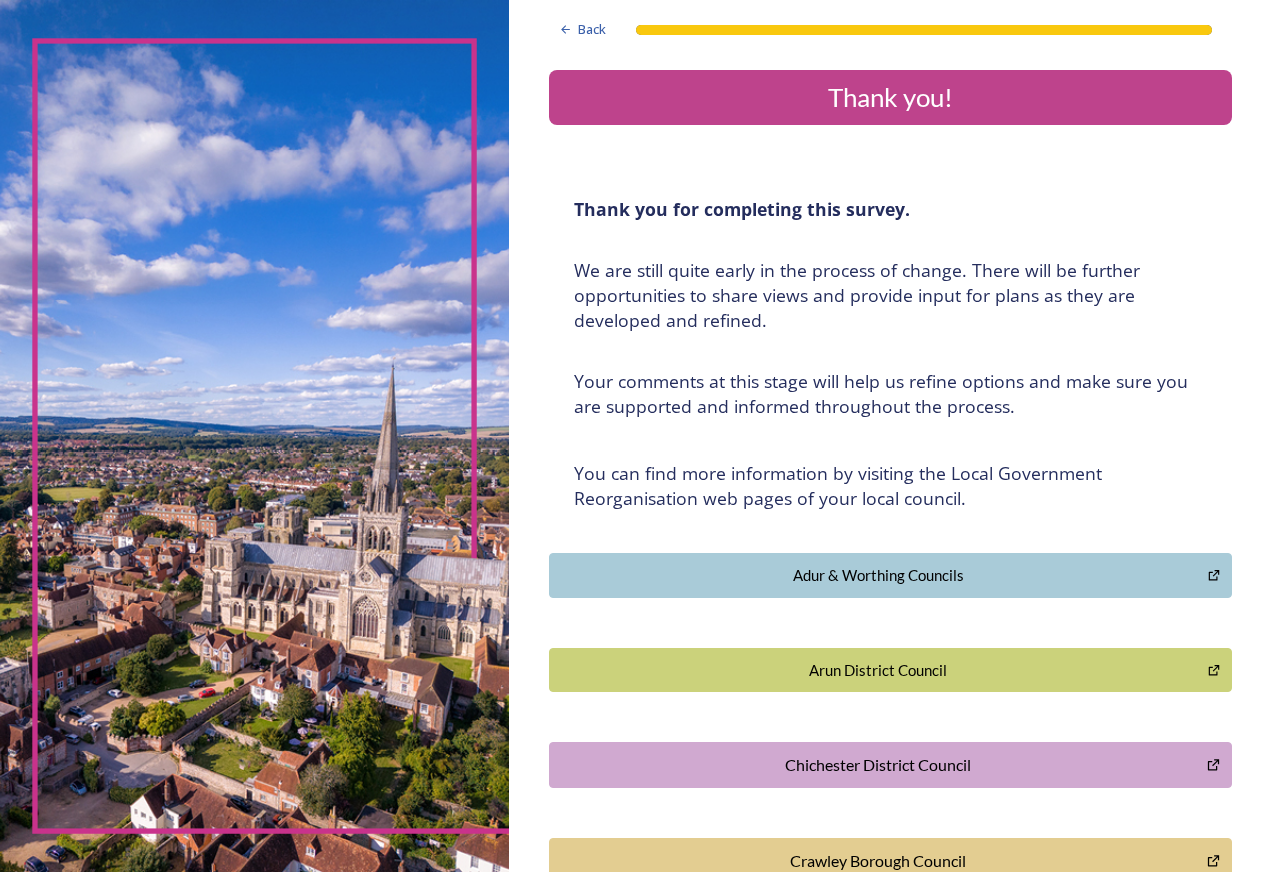 drag, startPoint x: 1256, startPoint y: 557, endPoint x: 1197, endPoint y: 351, distance: 214.28252 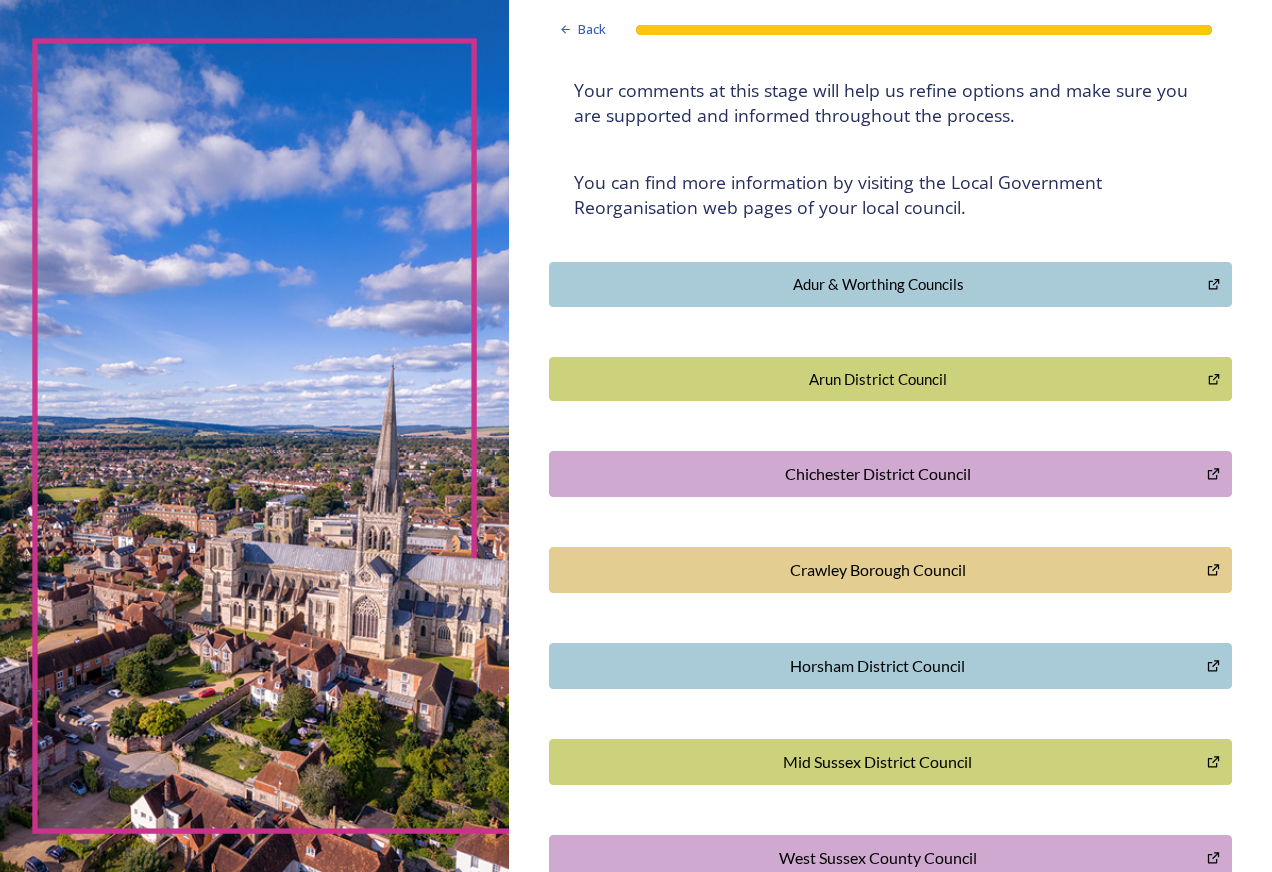 scroll, scrollTop: 312, scrollLeft: 0, axis: vertical 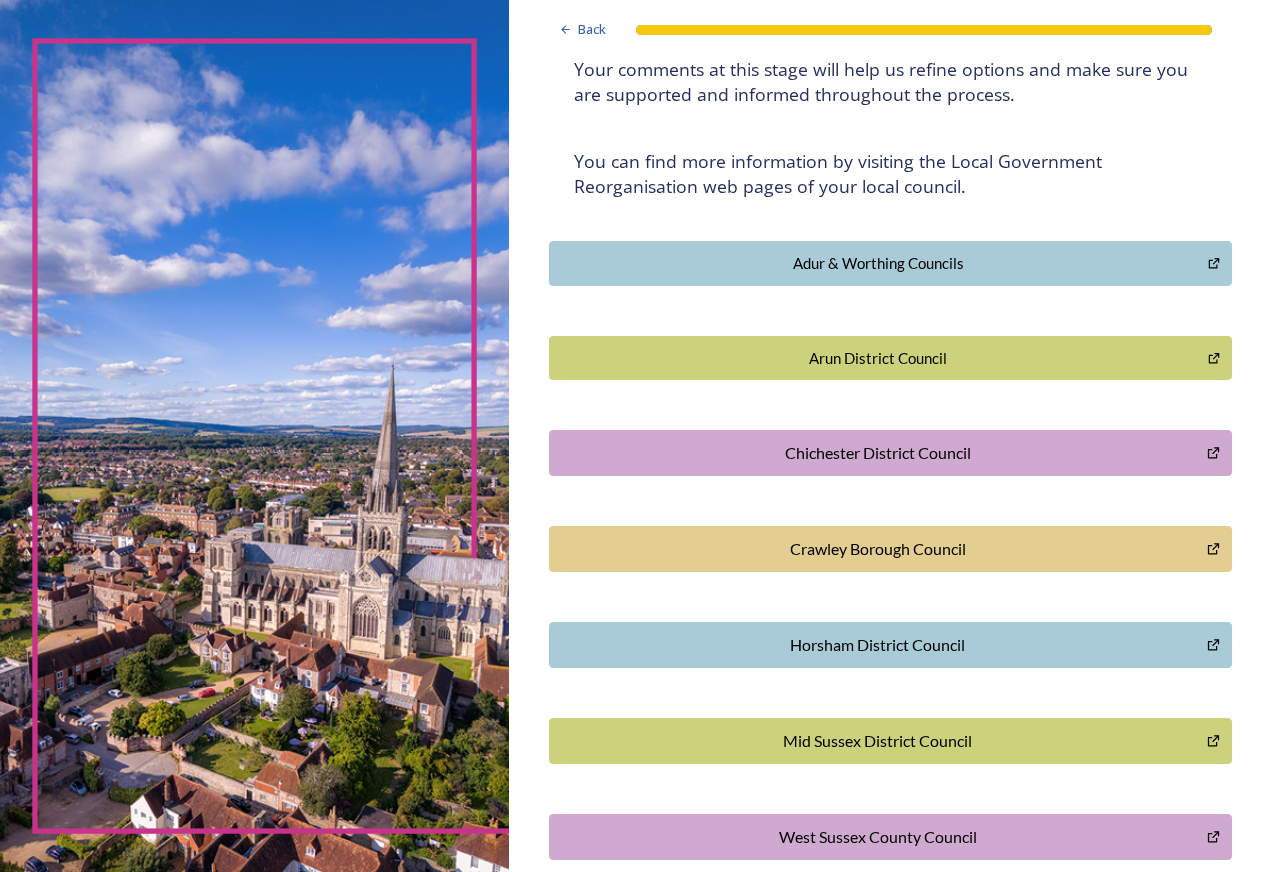 click on "Chichester District Council" at bounding box center [878, 453] 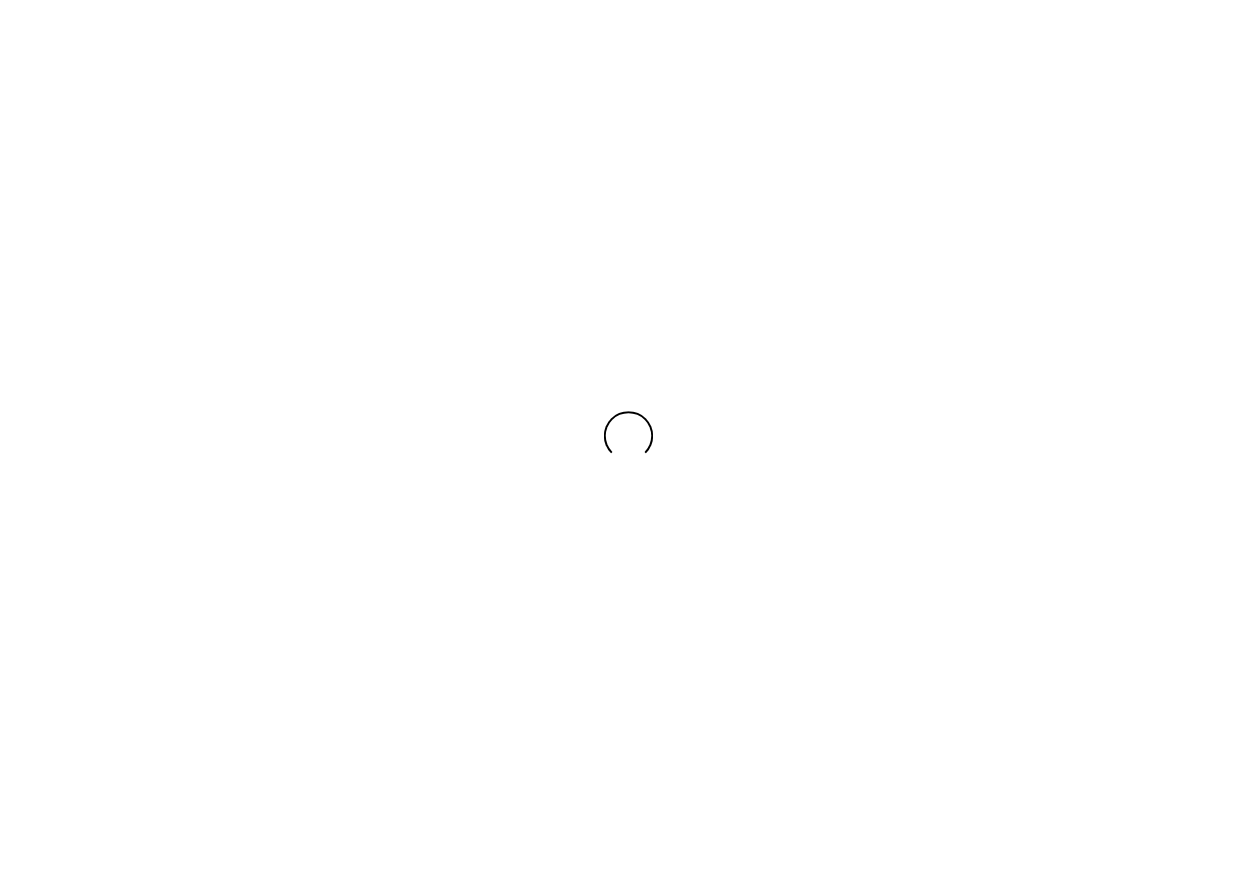 scroll, scrollTop: 0, scrollLeft: 0, axis: both 